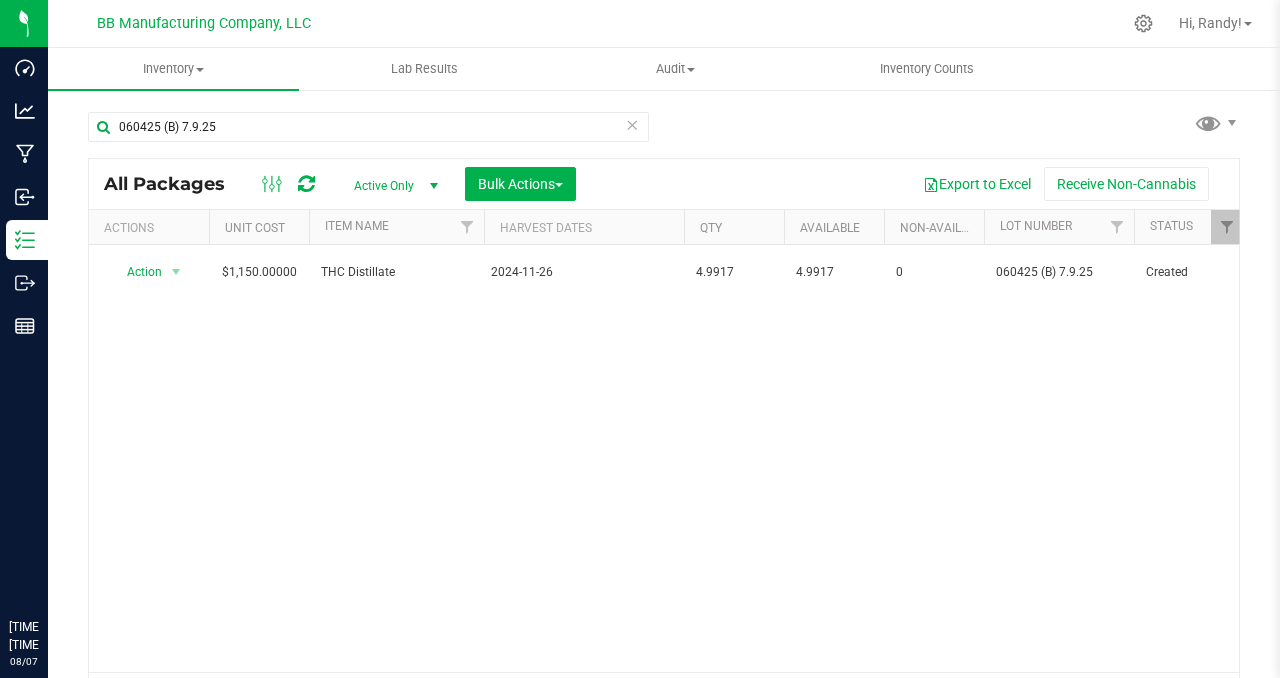 scroll, scrollTop: 0, scrollLeft: 0, axis: both 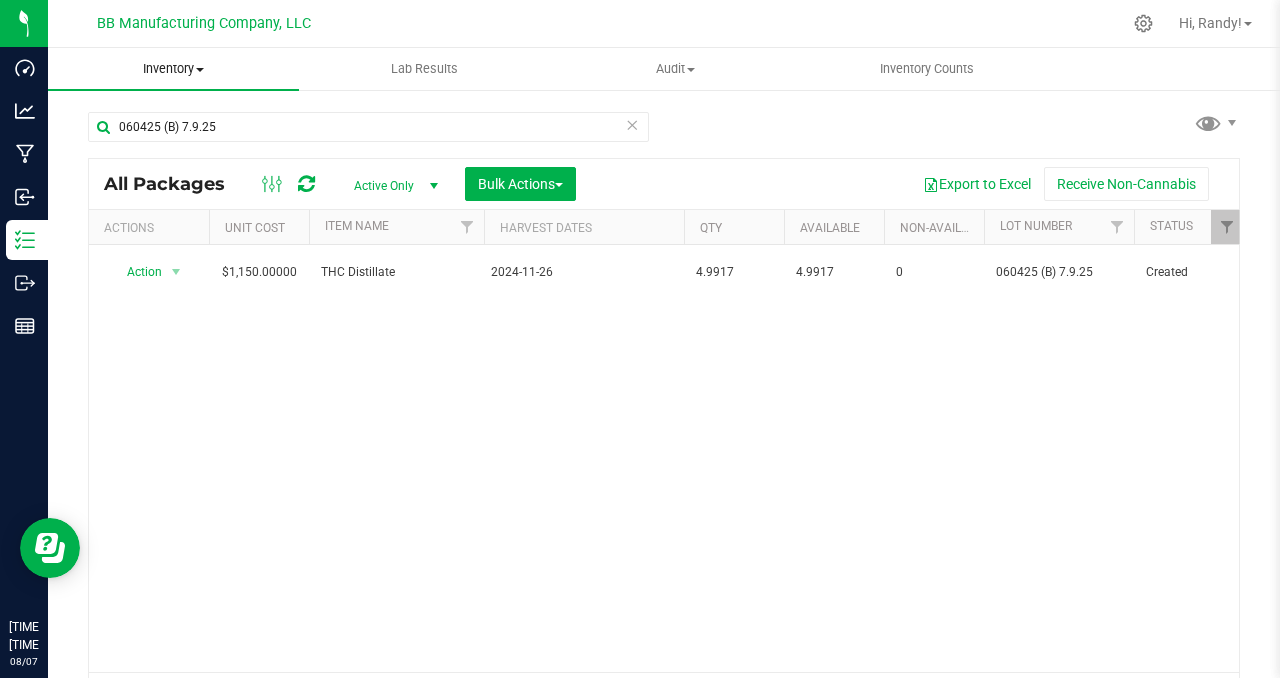 click at bounding box center [200, 70] 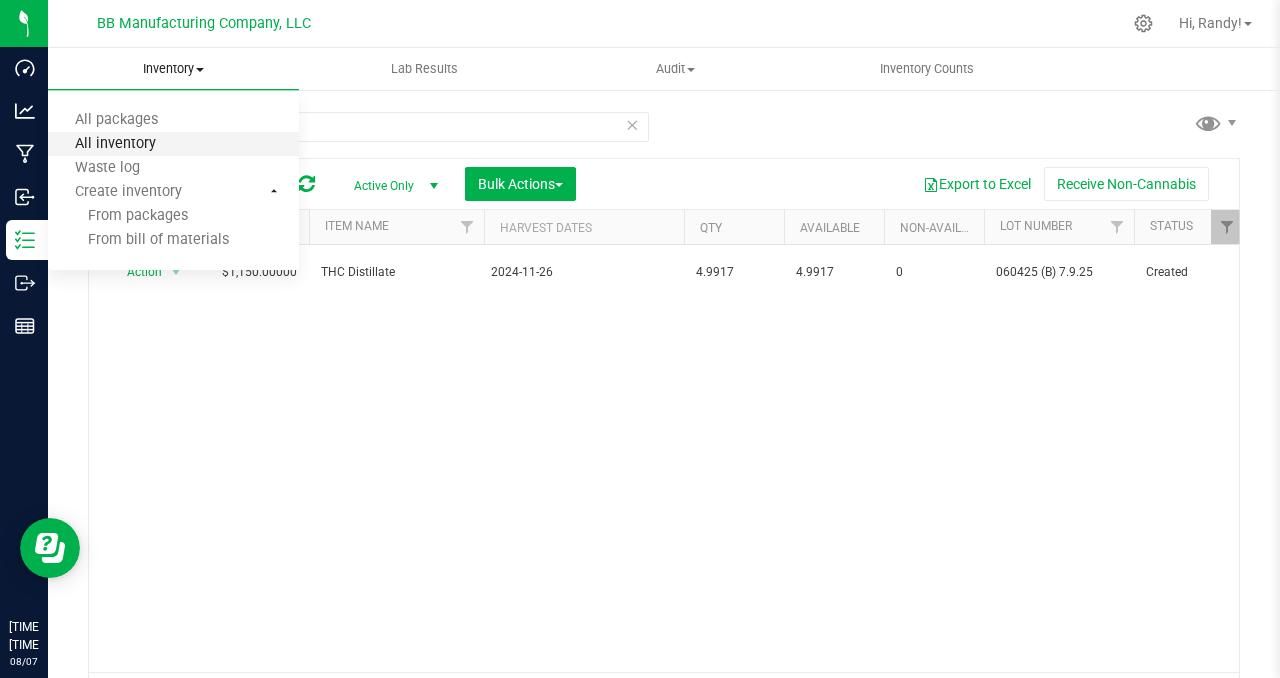 click on "All inventory" at bounding box center (115, 144) 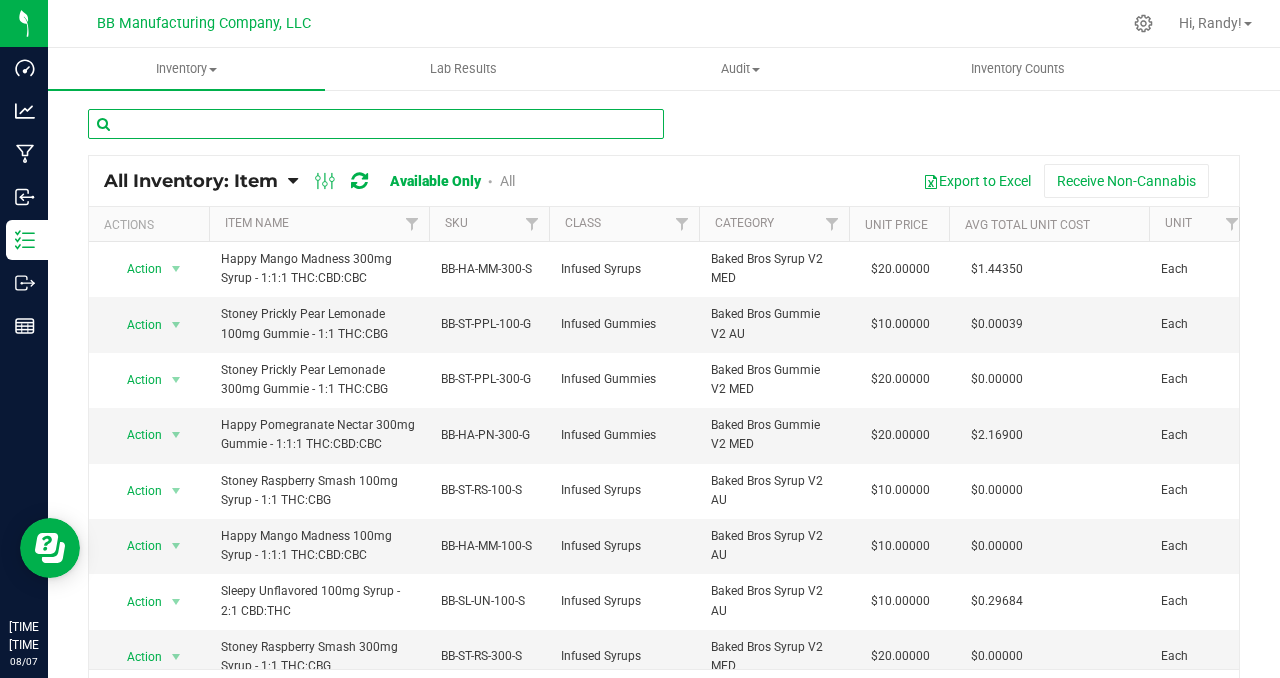 click at bounding box center (376, 124) 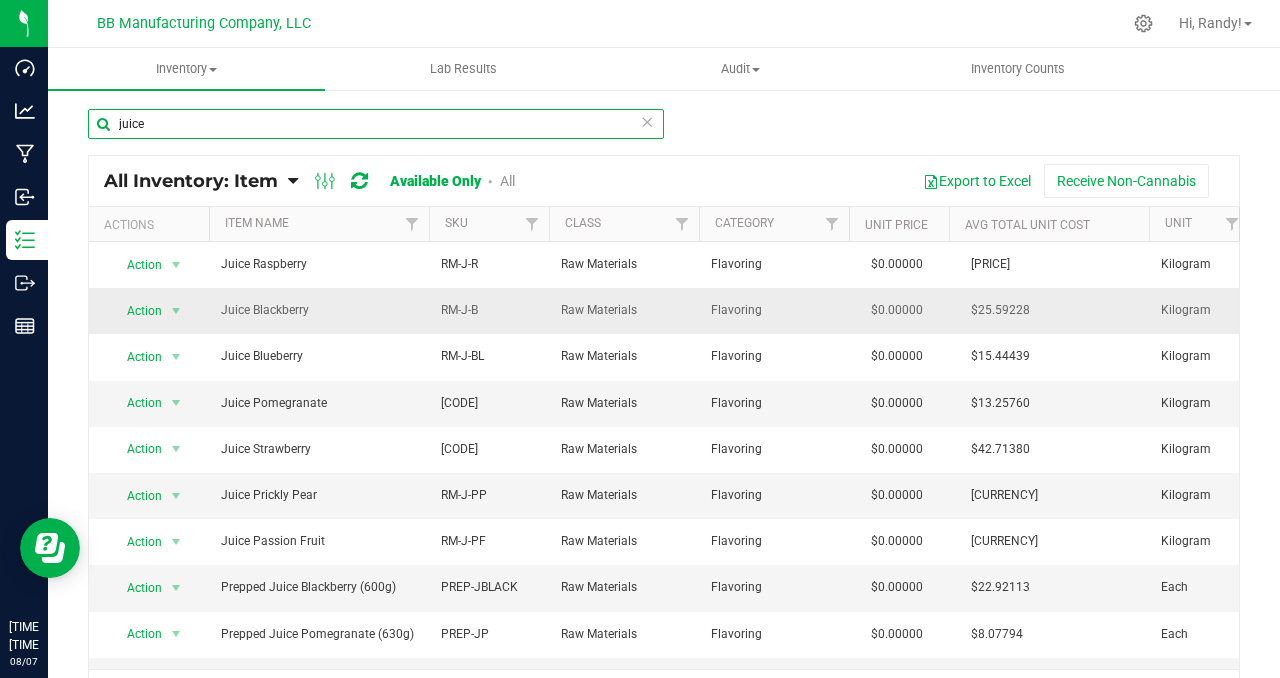 scroll, scrollTop: 0, scrollLeft: 69, axis: horizontal 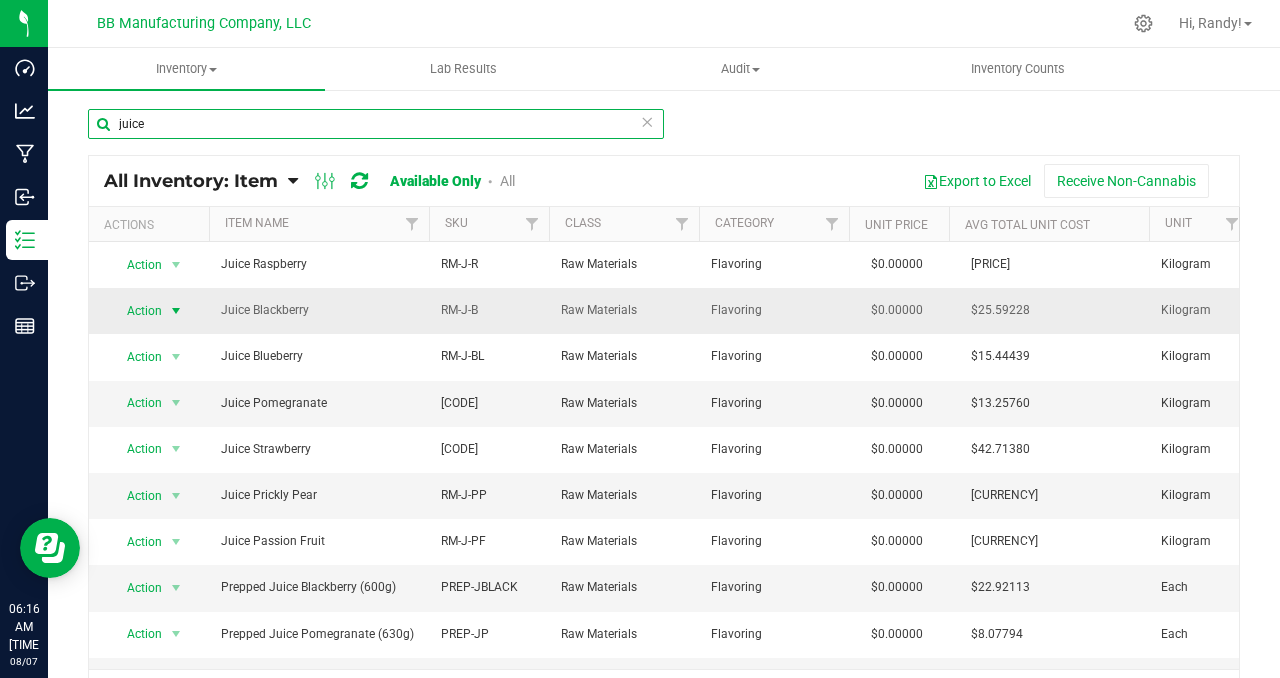 type on "juice" 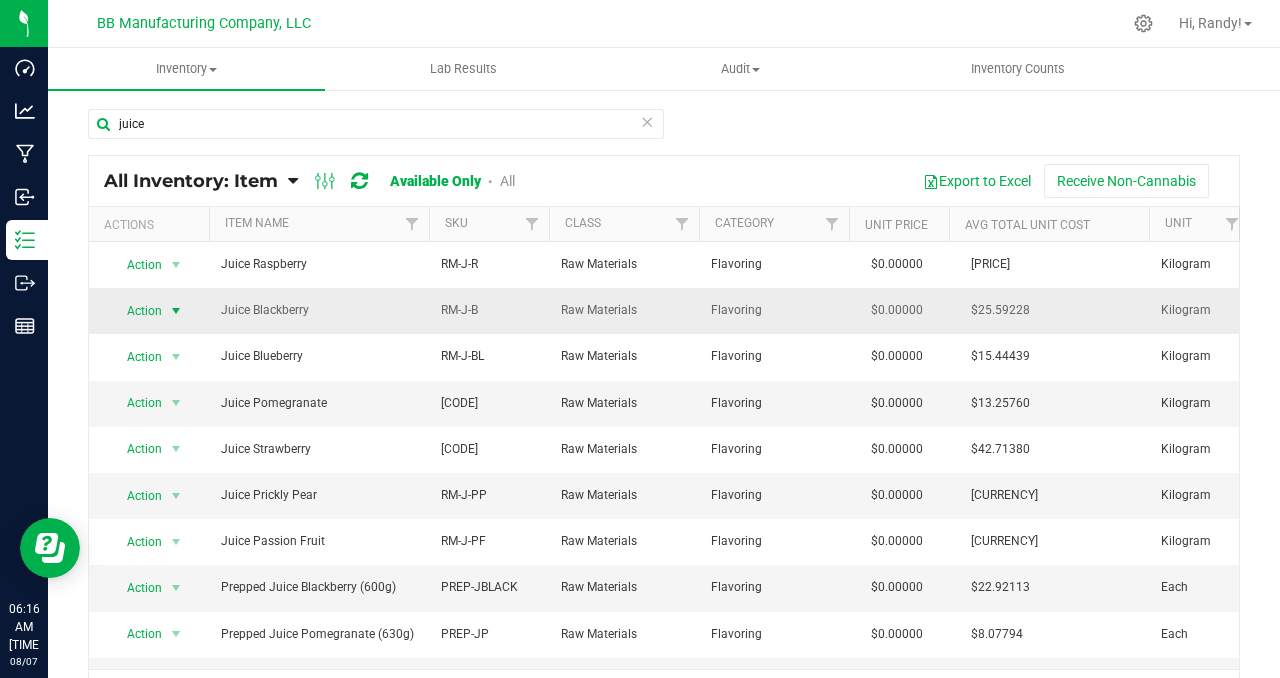 click at bounding box center (176, 311) 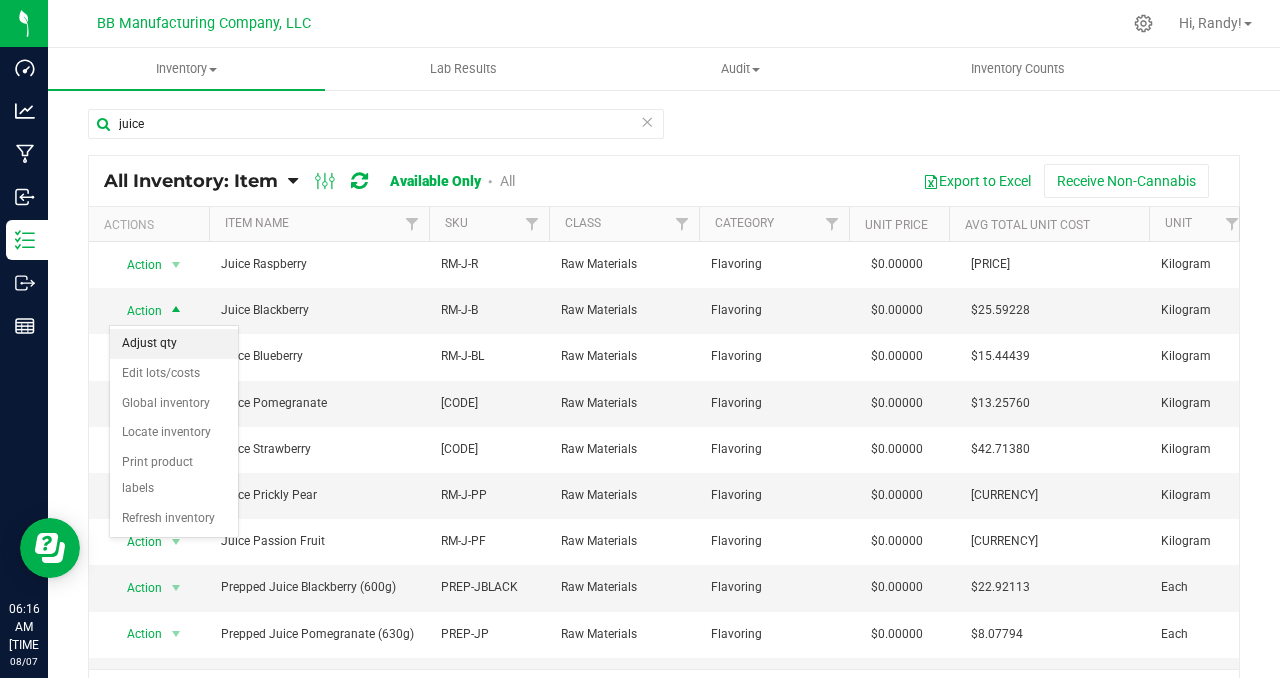 click on "Adjust qty" at bounding box center [174, 344] 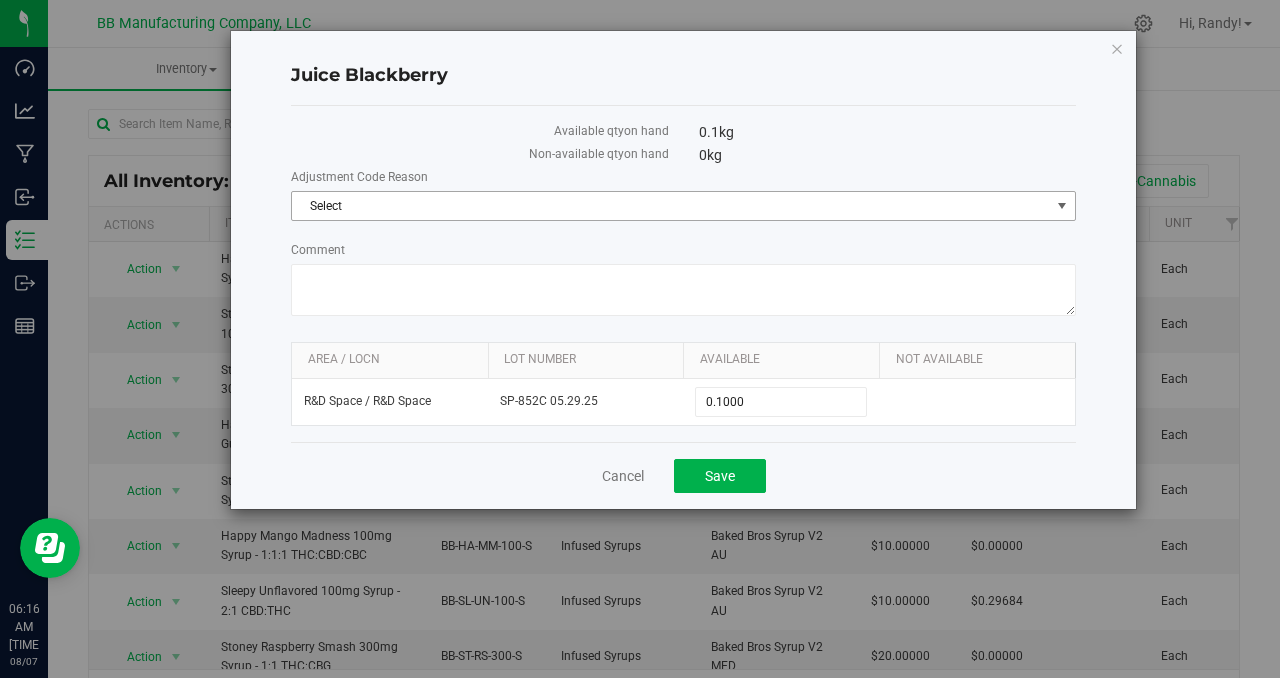 click at bounding box center [1062, 206] 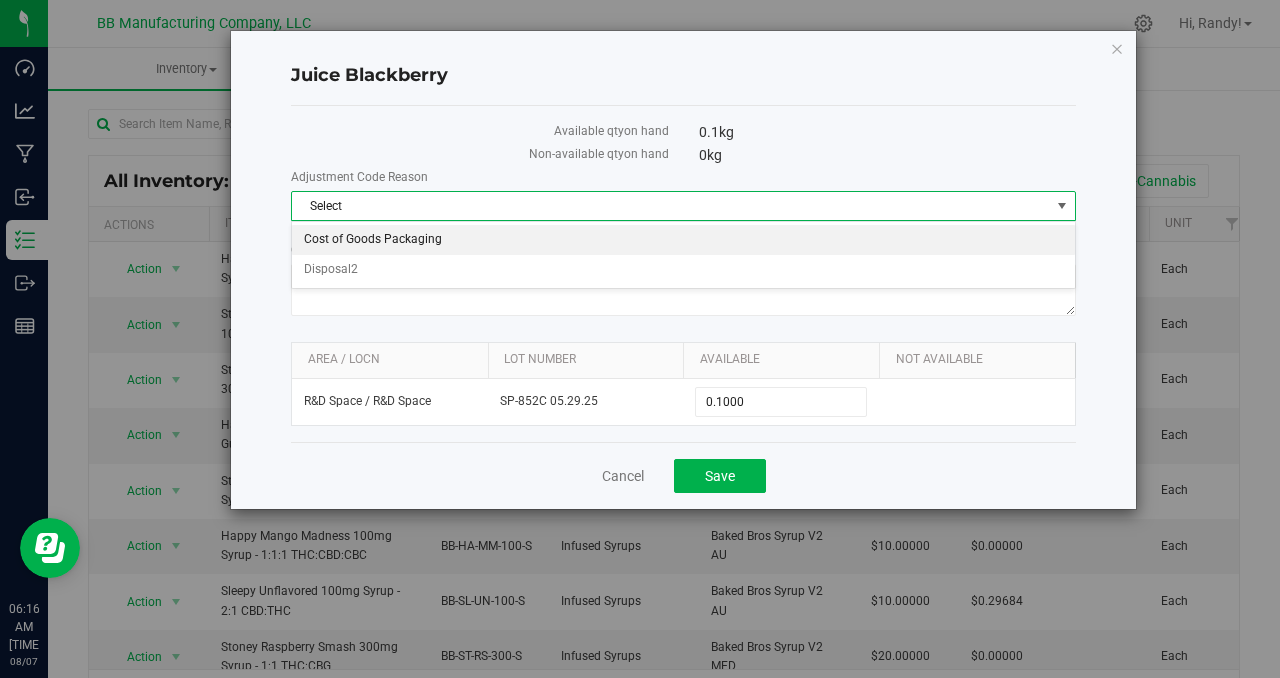 click on "Cost of Goods Packaging" at bounding box center (683, 240) 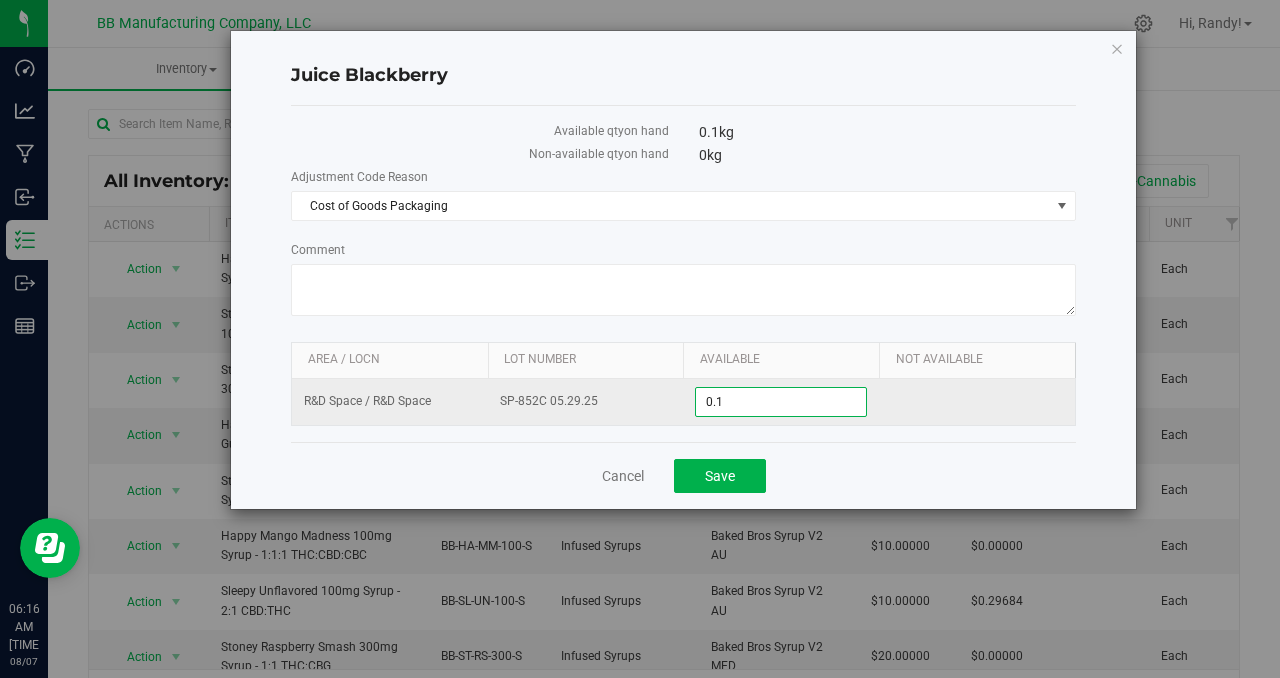 click on "0.1000 0.1" at bounding box center (781, 402) 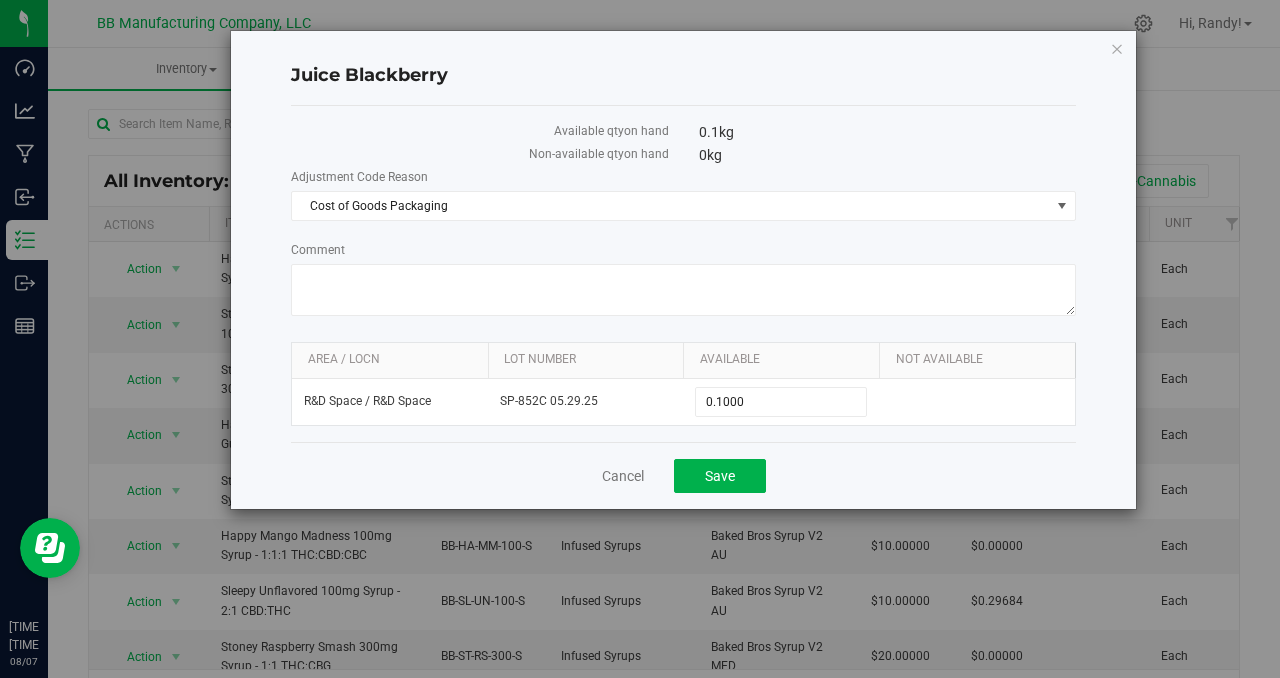 click on "Adjustment Code Reason
Cost of Goods Packaging Select Cost of Goods Packaging Disposal2
Comment
Area / Locn Lot Number Available Not Available R&D Space / R&D Space
SP-[CODE] [DATE]
[QUANTITY] [QUANTITY]" at bounding box center [683, 297] 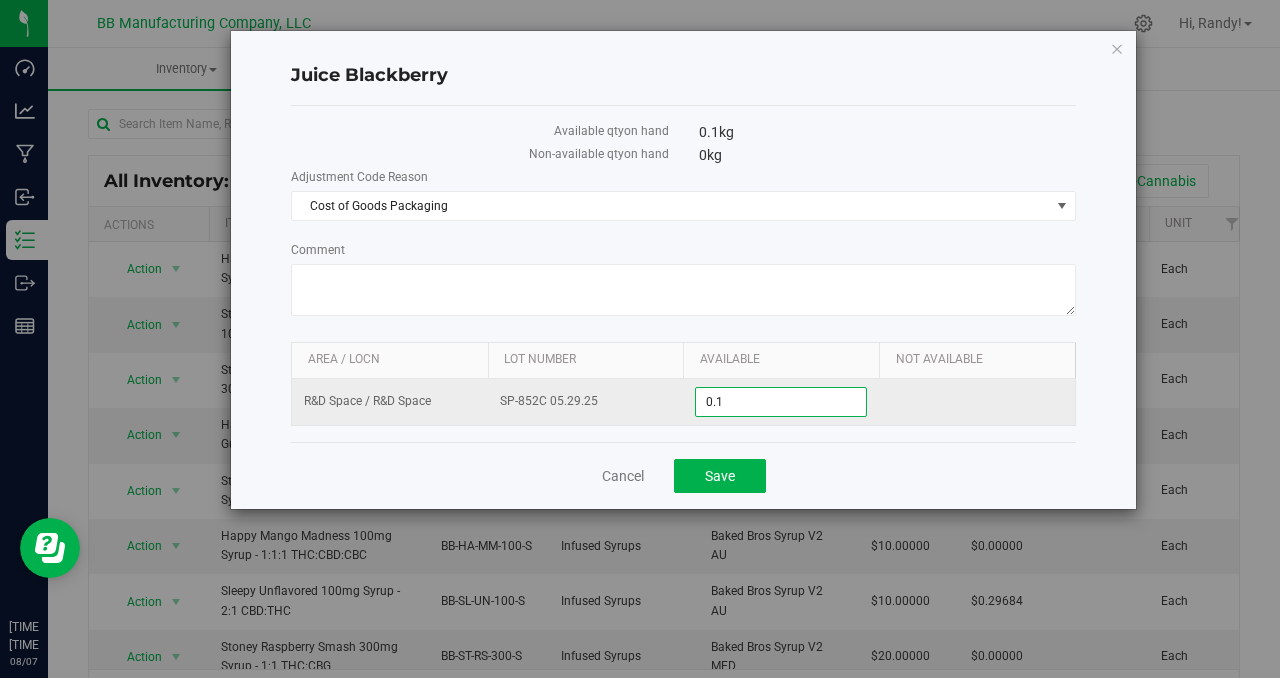 click on "0.1000 0.1" at bounding box center (781, 402) 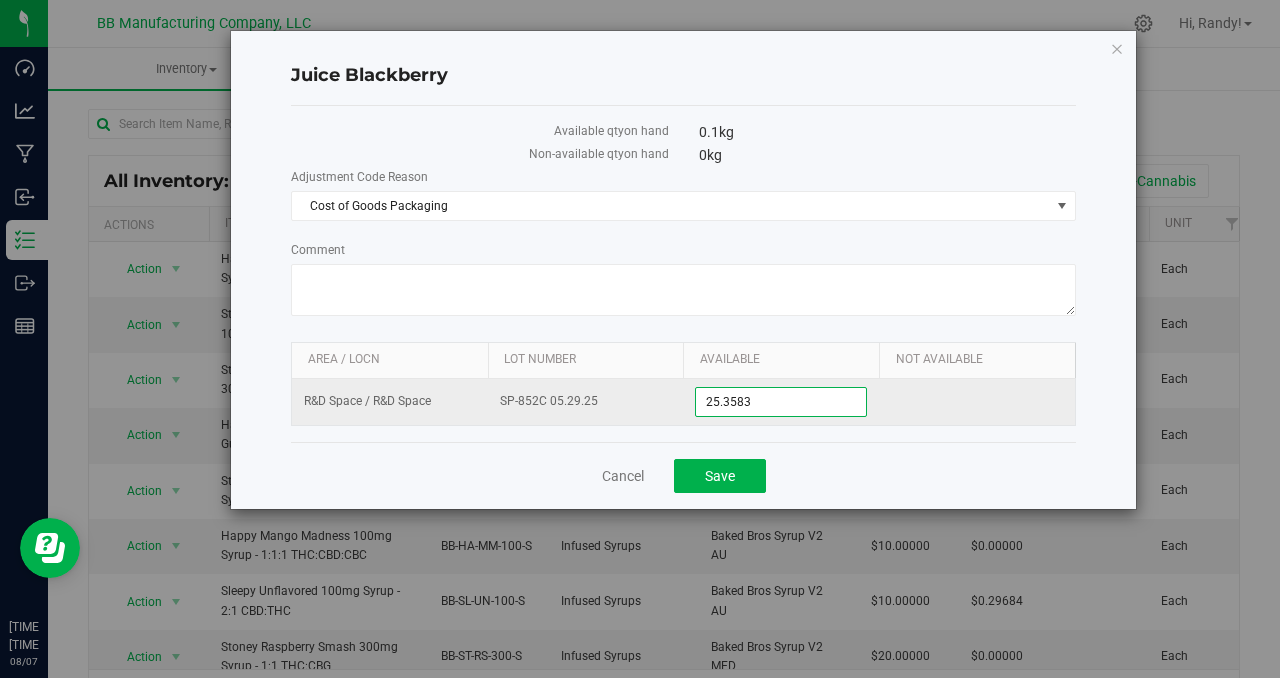 type on "[DECIMAL]" 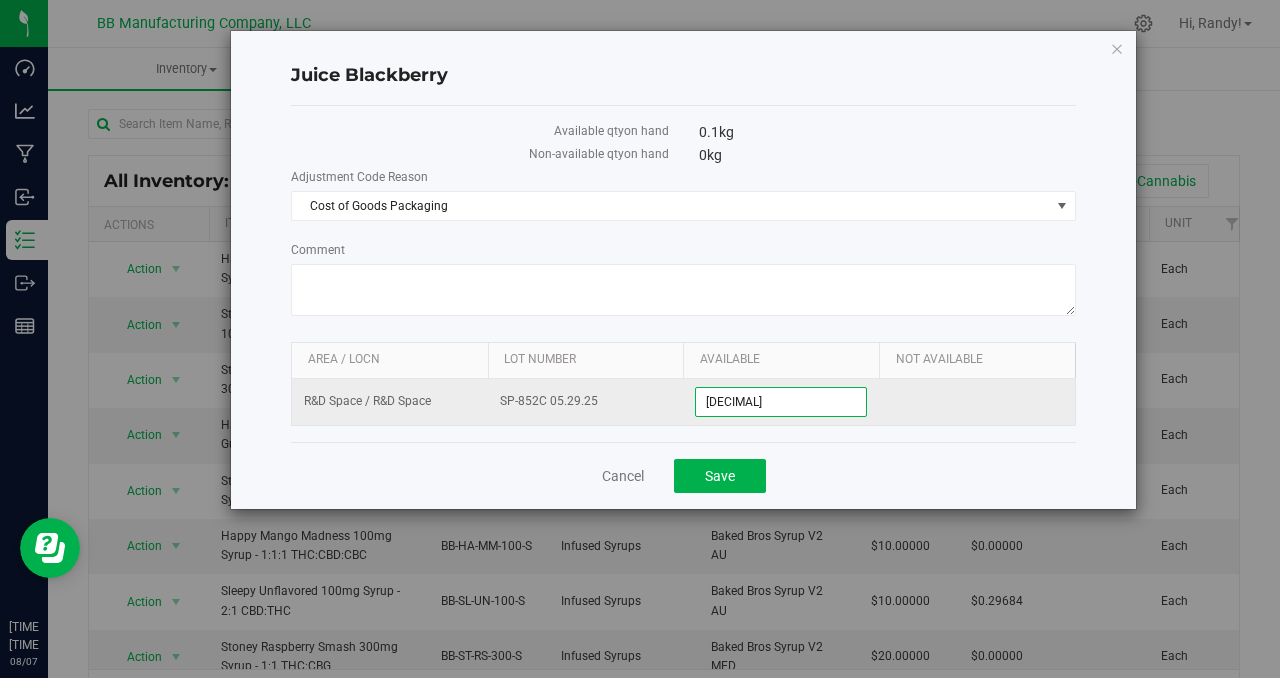type on "25.3583" 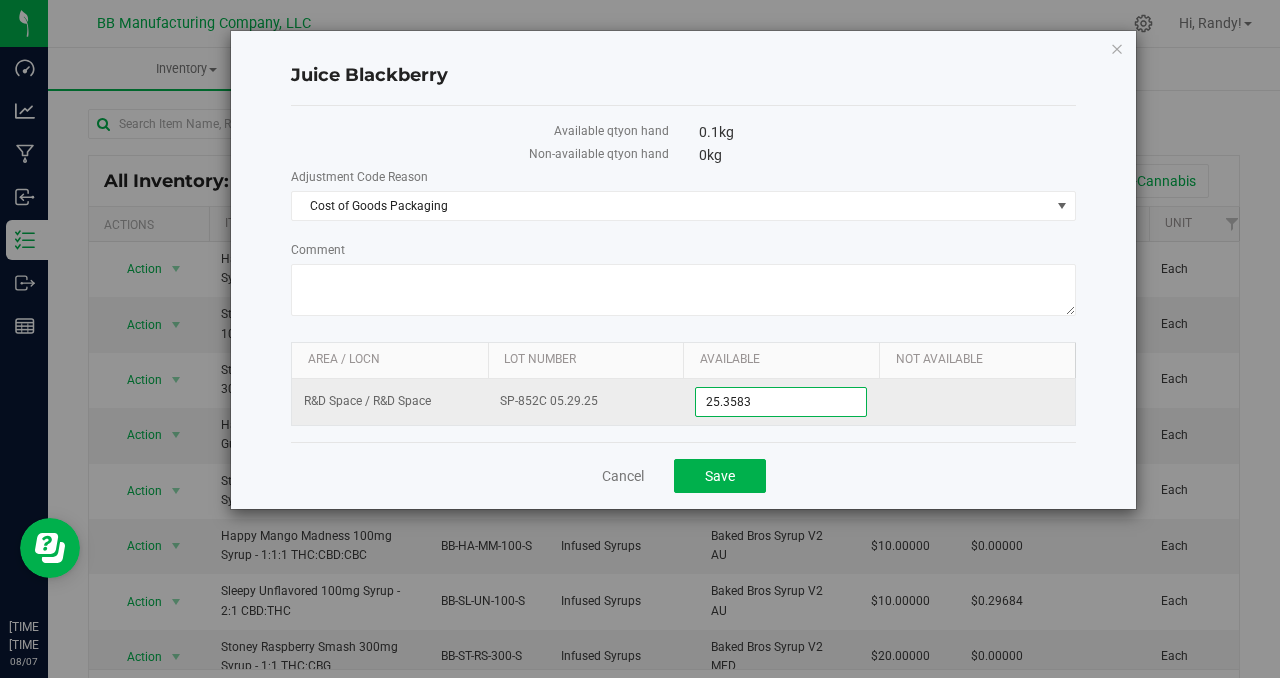 click on "SP-852C 05.29.25" at bounding box center [586, 401] 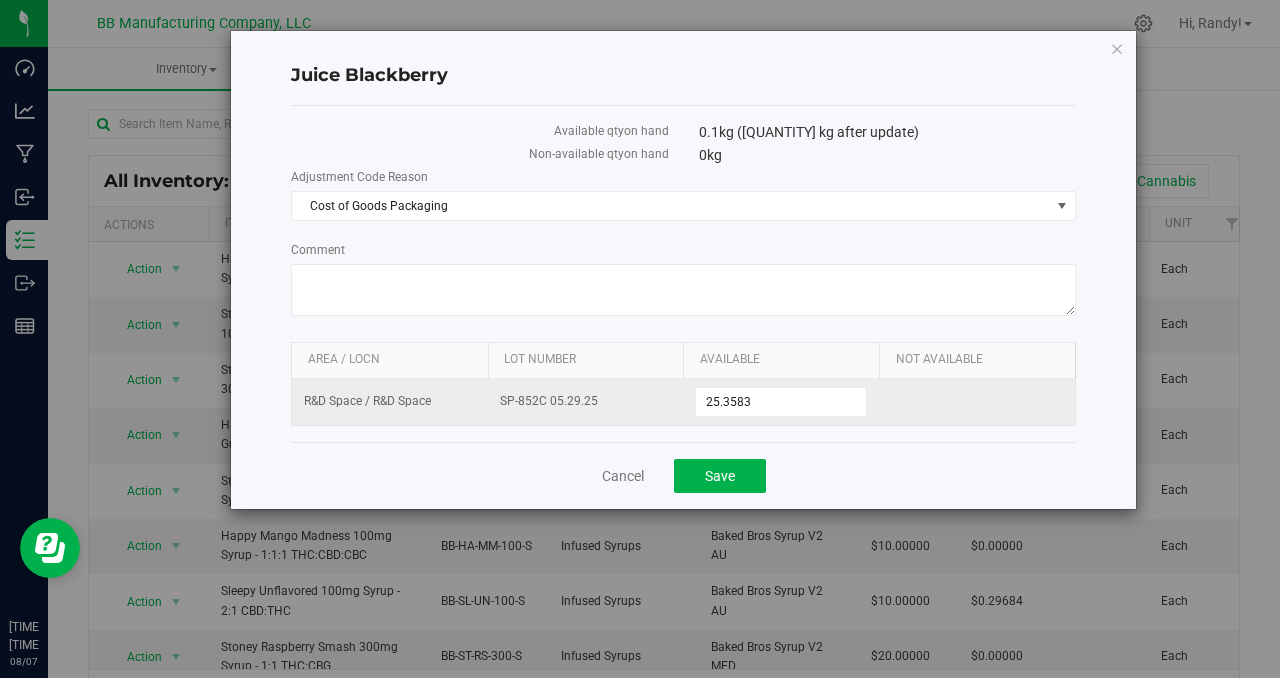 click on "SP-852C 05.29.25" at bounding box center [586, 401] 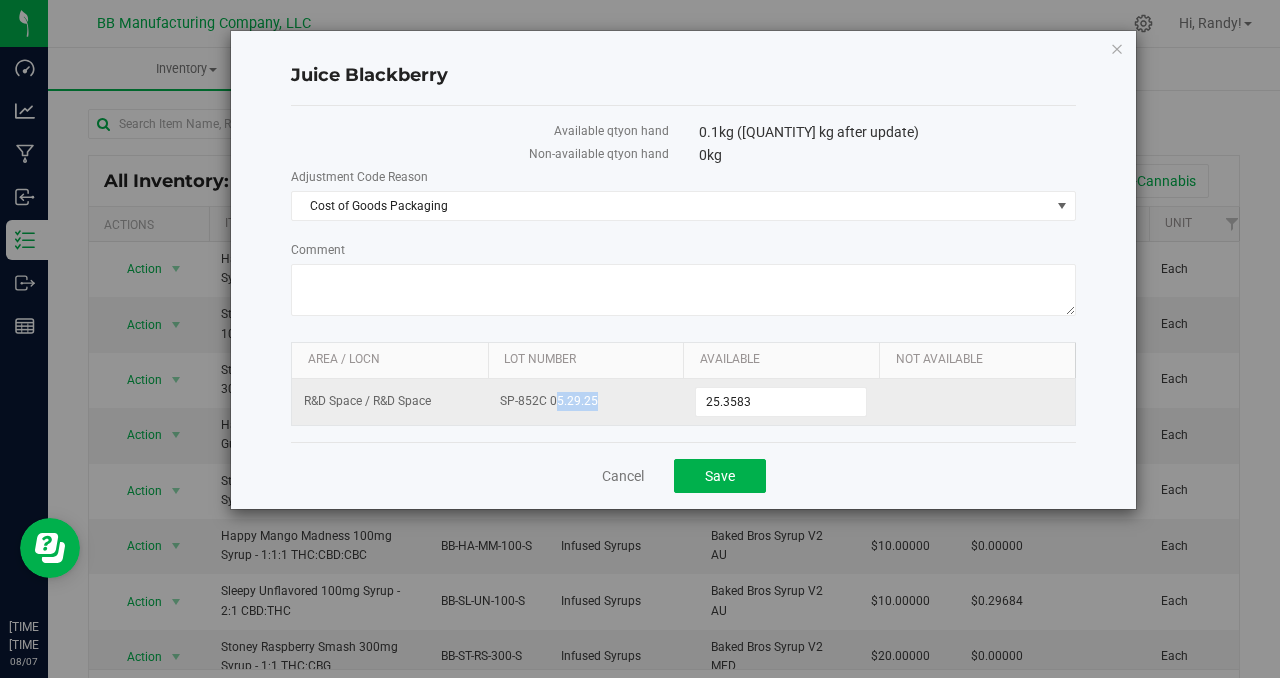 click on "SP-852C 05.29.25" at bounding box center [586, 401] 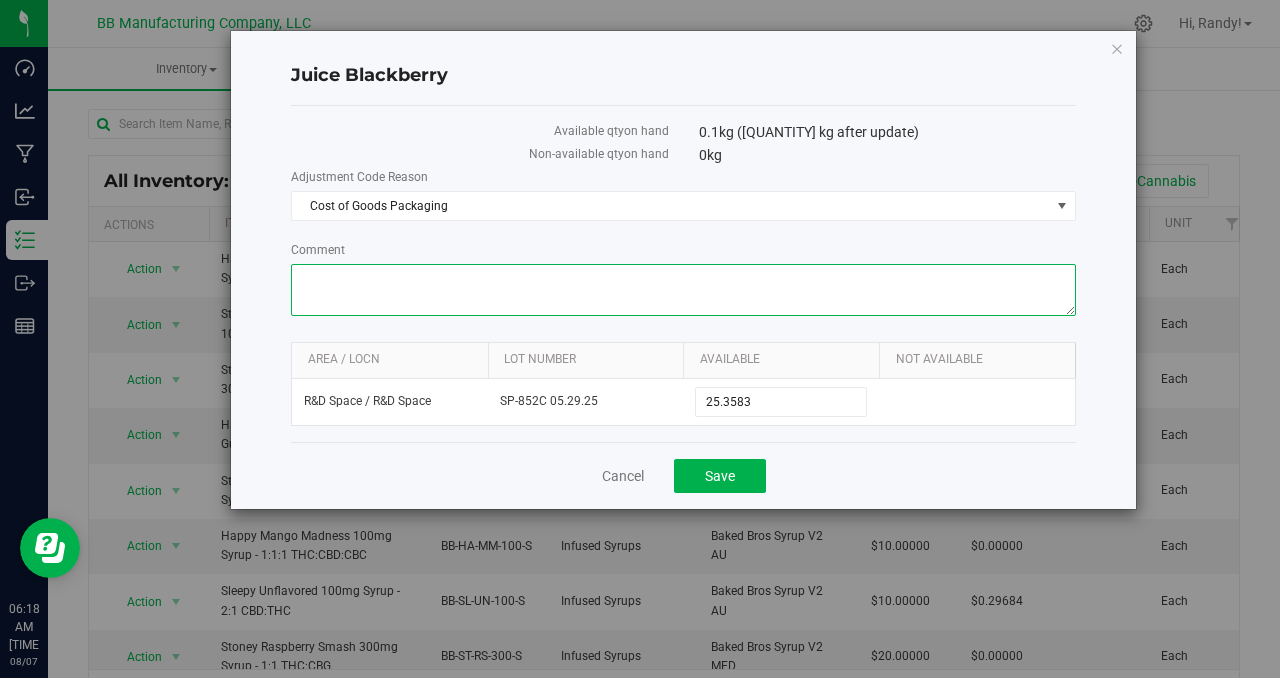 click on "Comment" at bounding box center [683, 290] 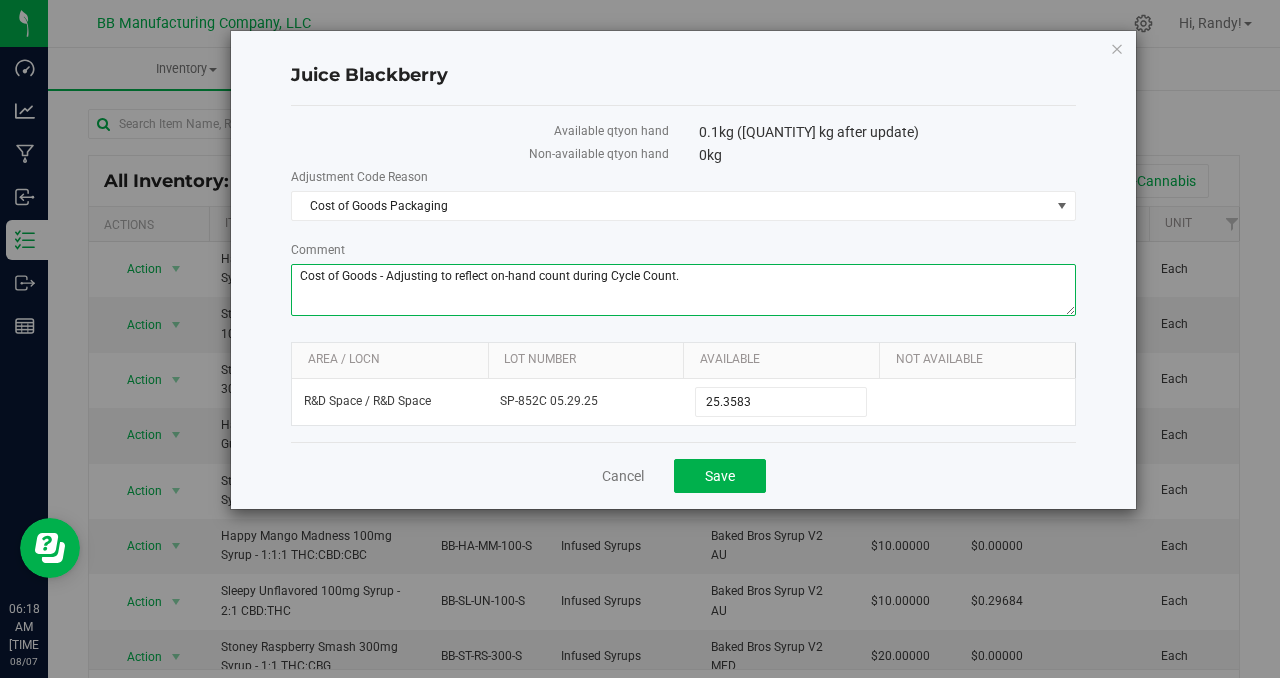 click on "Comment" at bounding box center [683, 290] 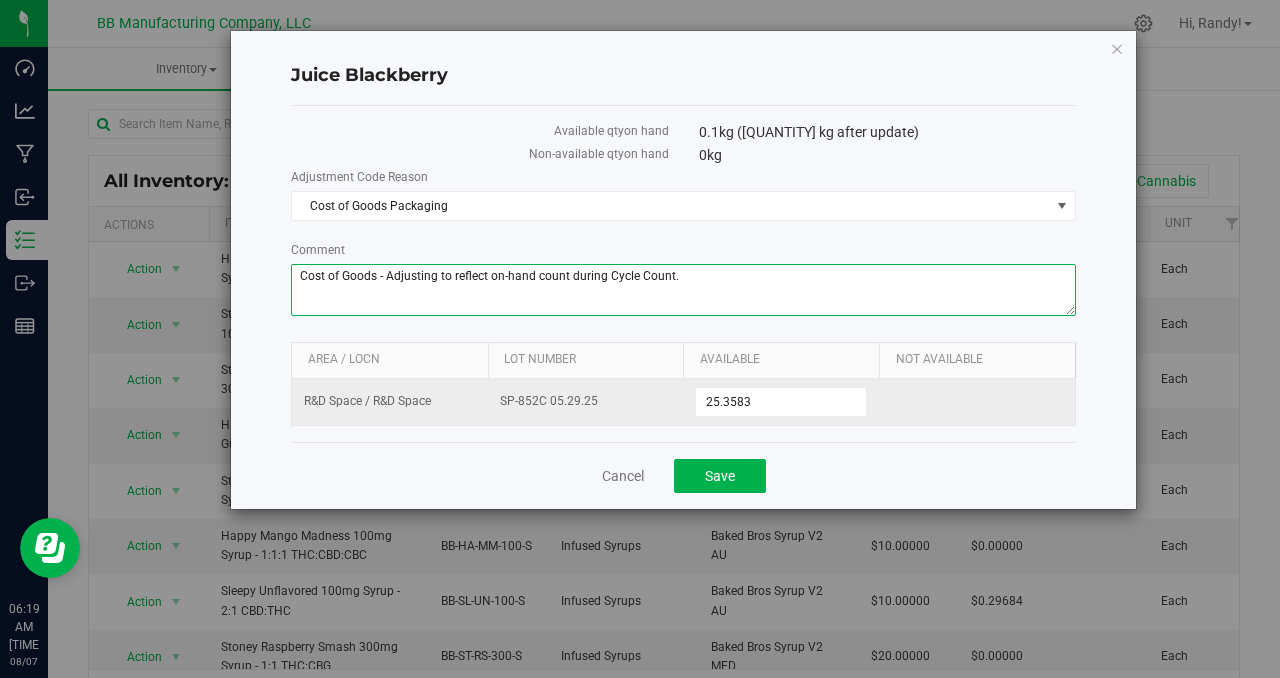 type on "Cost of Goods - Adjusting to reflect on-hand count during Cycle Count." 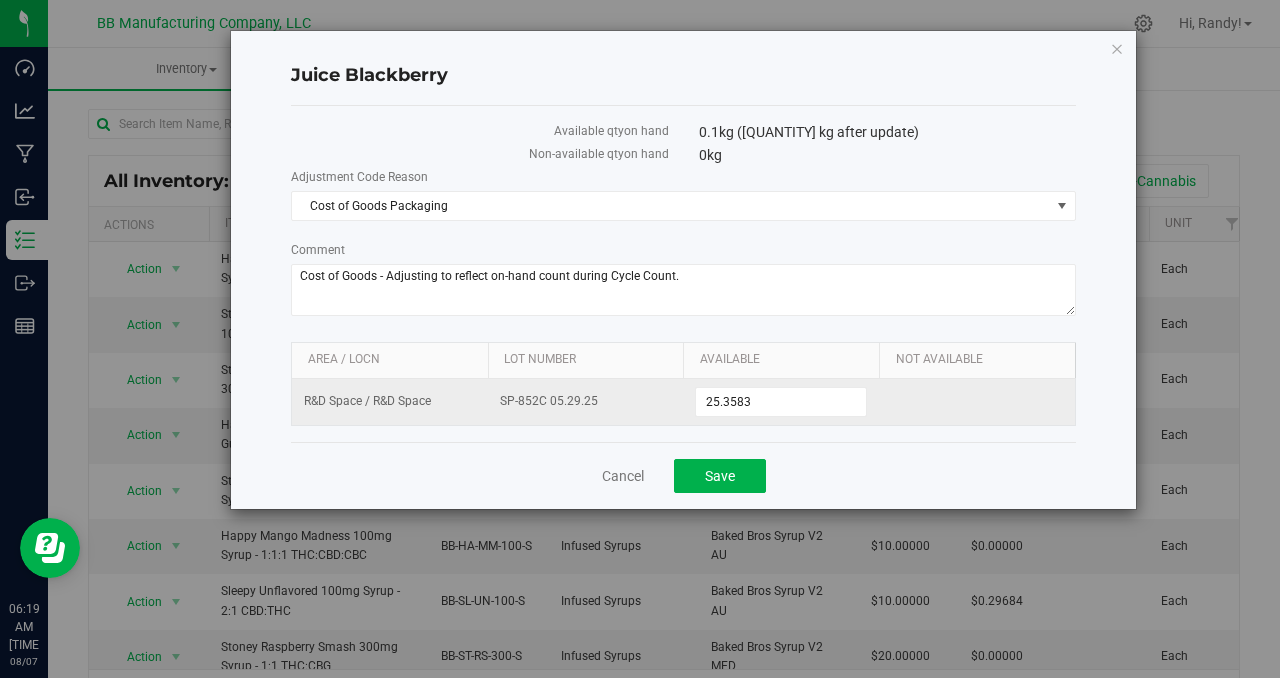 click on "SP-852C 05.29.25" at bounding box center (586, 401) 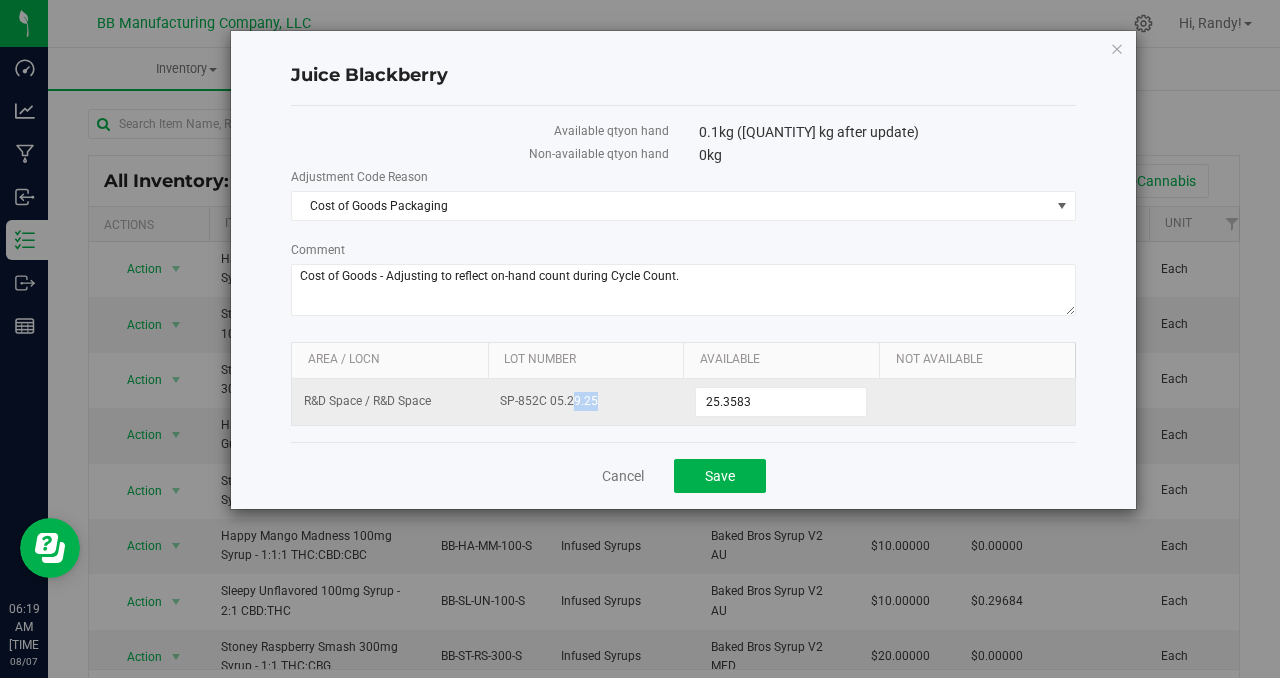 click on "SP-852C 05.29.25" at bounding box center (586, 401) 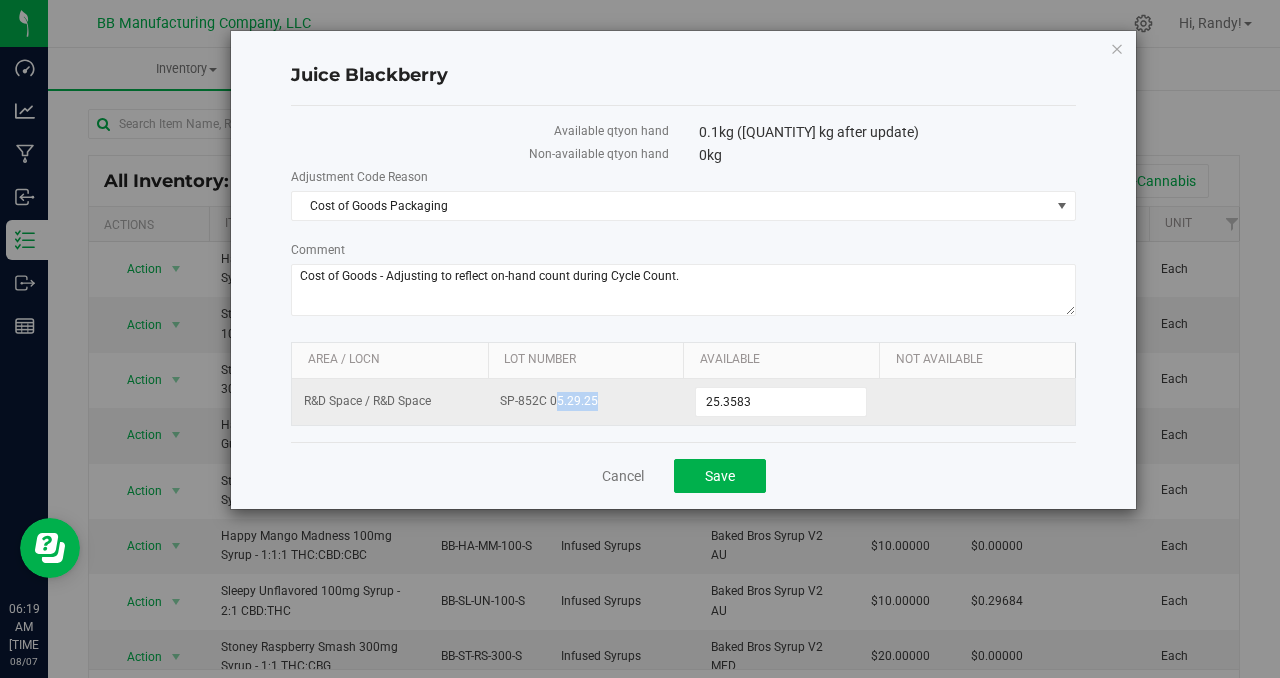 click on "SP-852C 05.29.25" at bounding box center (586, 401) 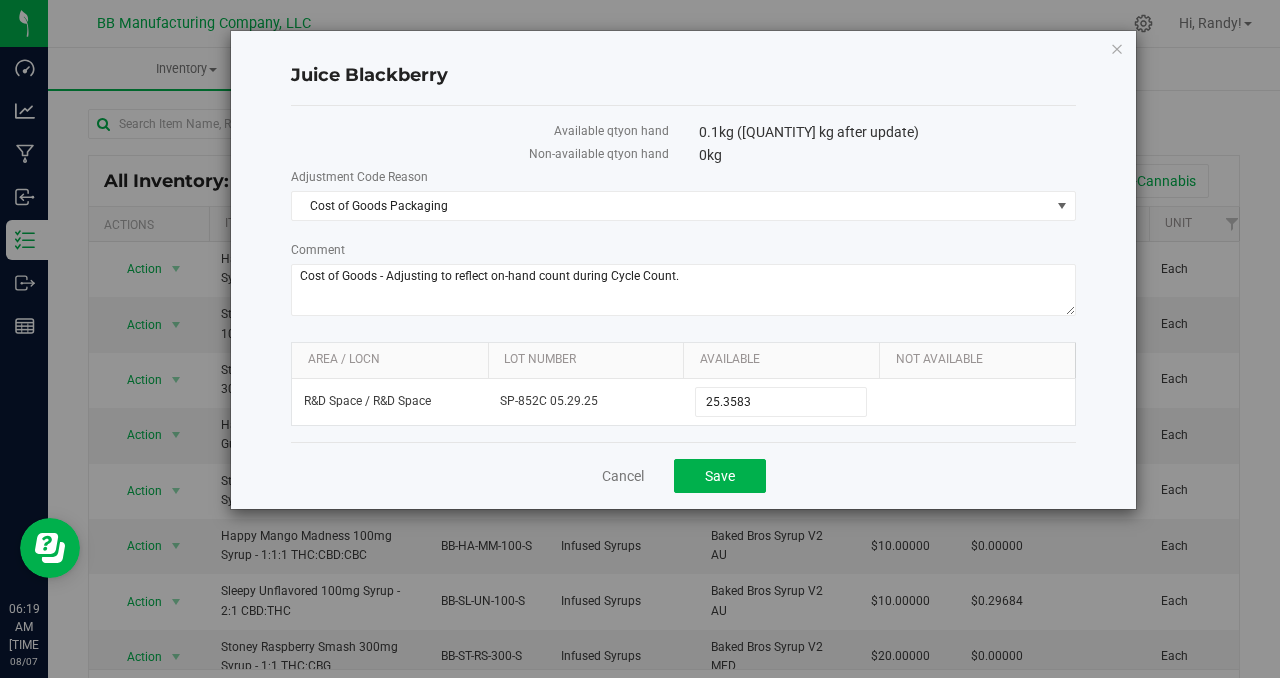 click on "Cancel
Save" at bounding box center [683, 475] 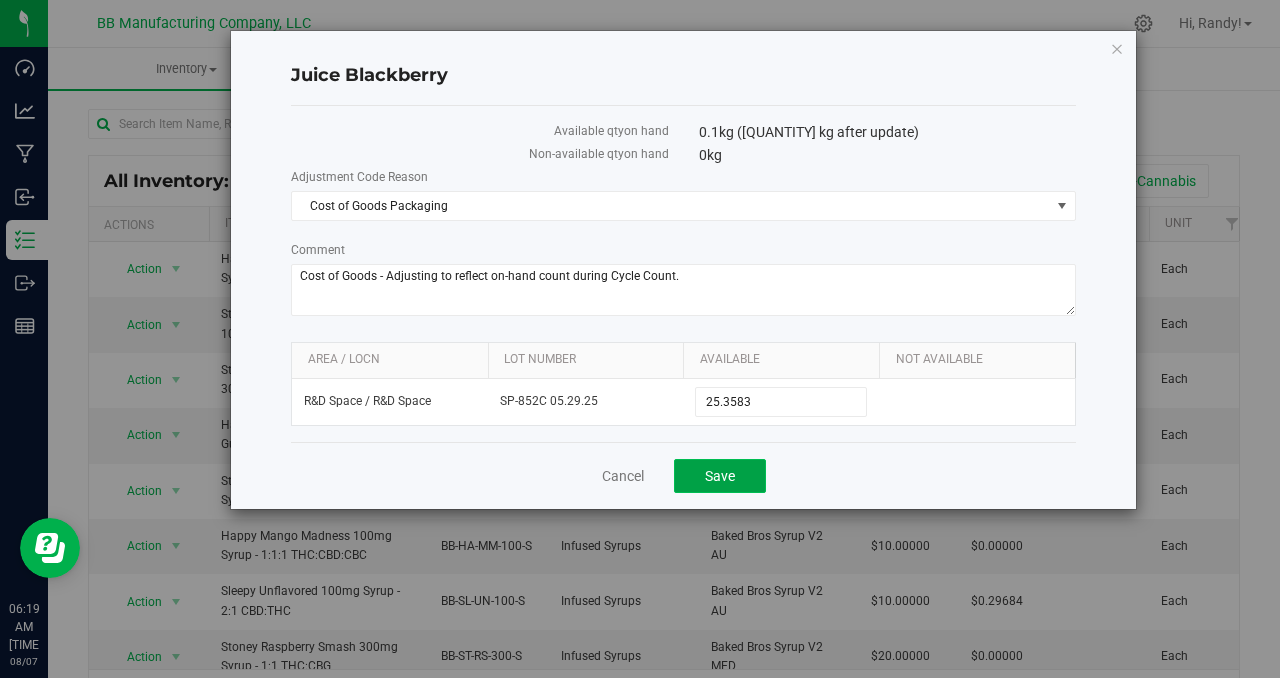 click on "Save" 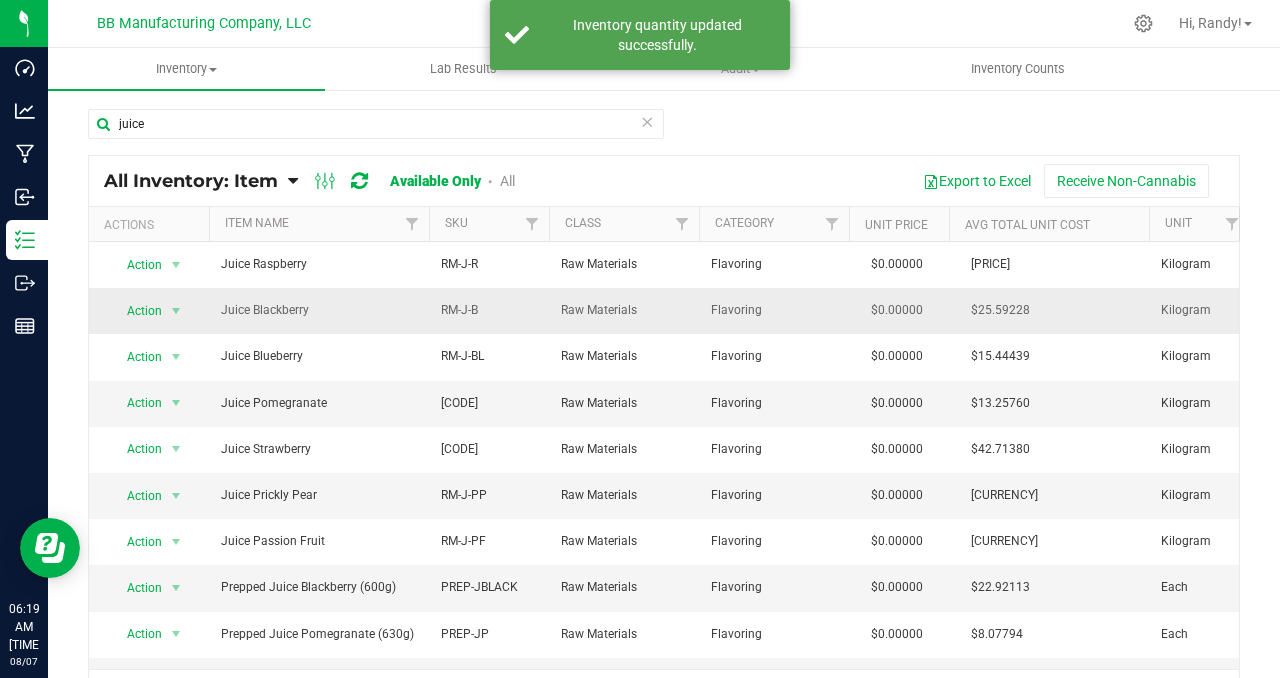 scroll, scrollTop: 0, scrollLeft: 25, axis: horizontal 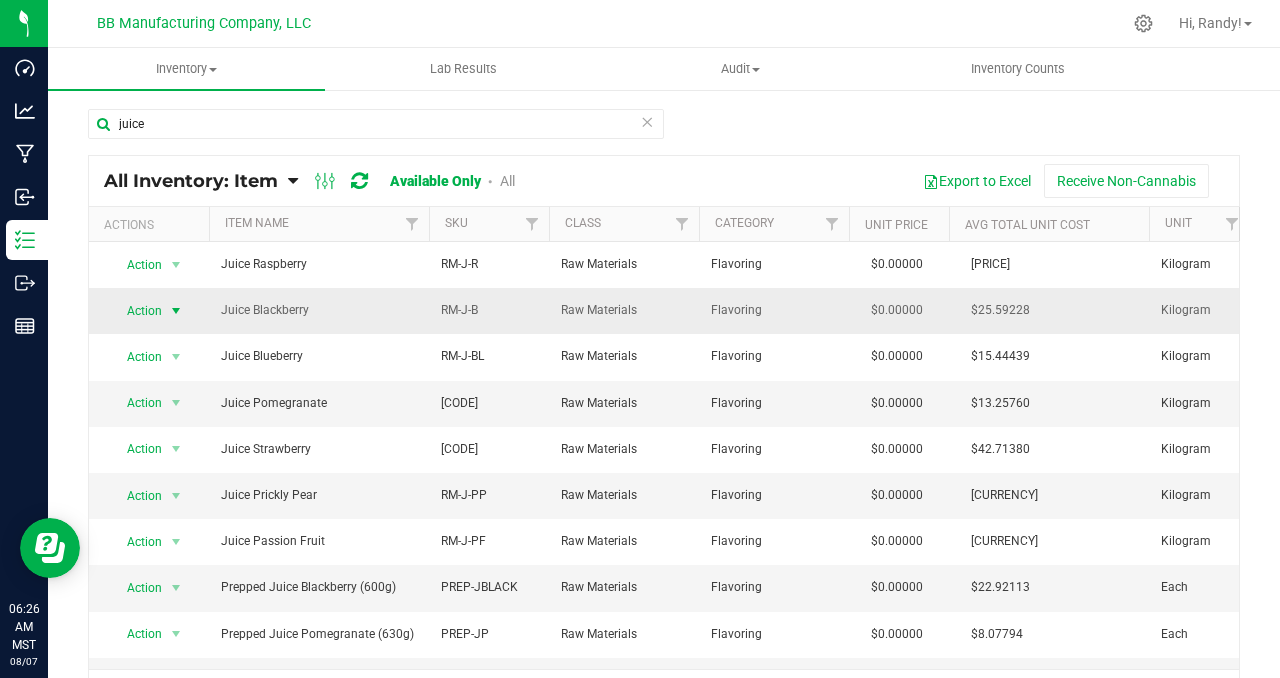 click at bounding box center [176, 311] 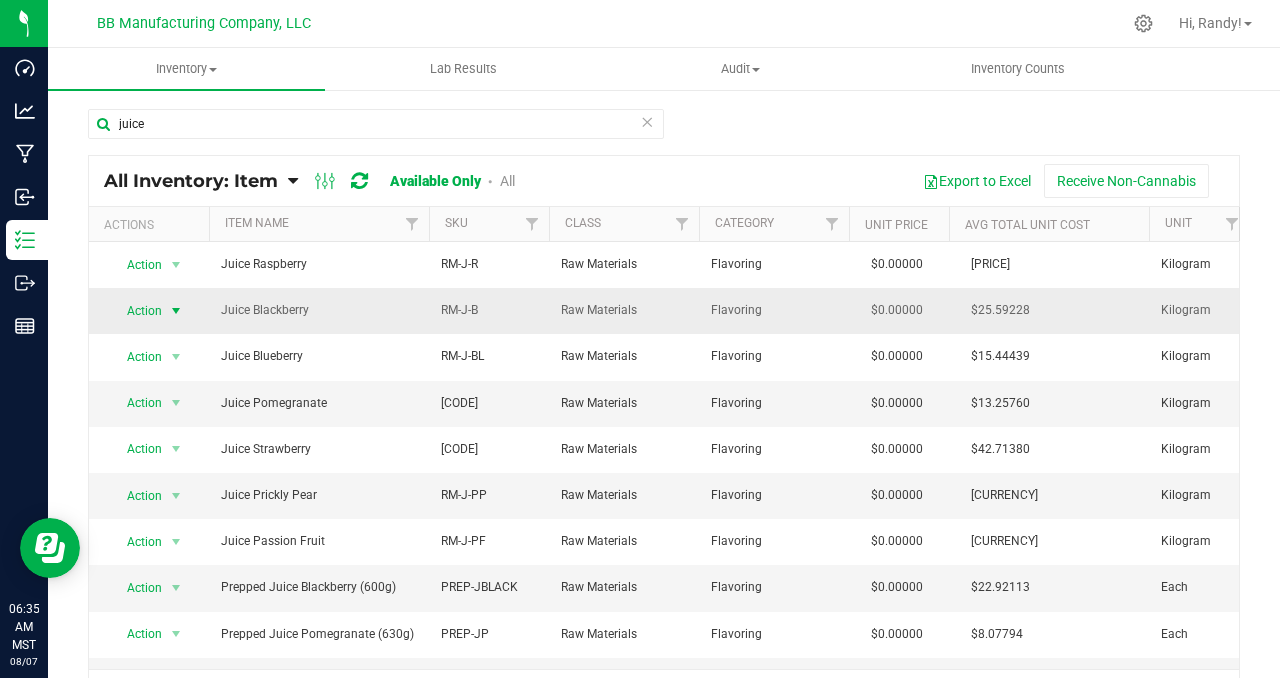 click at bounding box center [176, 311] 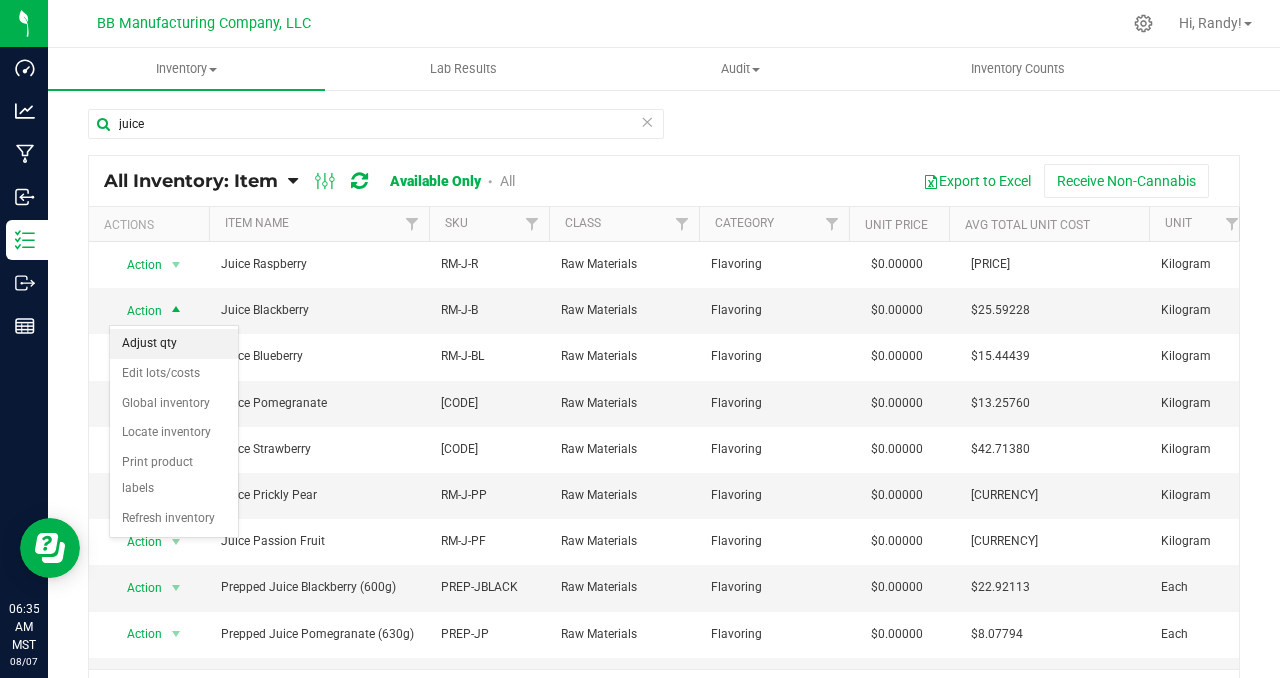 click on "Adjust qty" at bounding box center [174, 344] 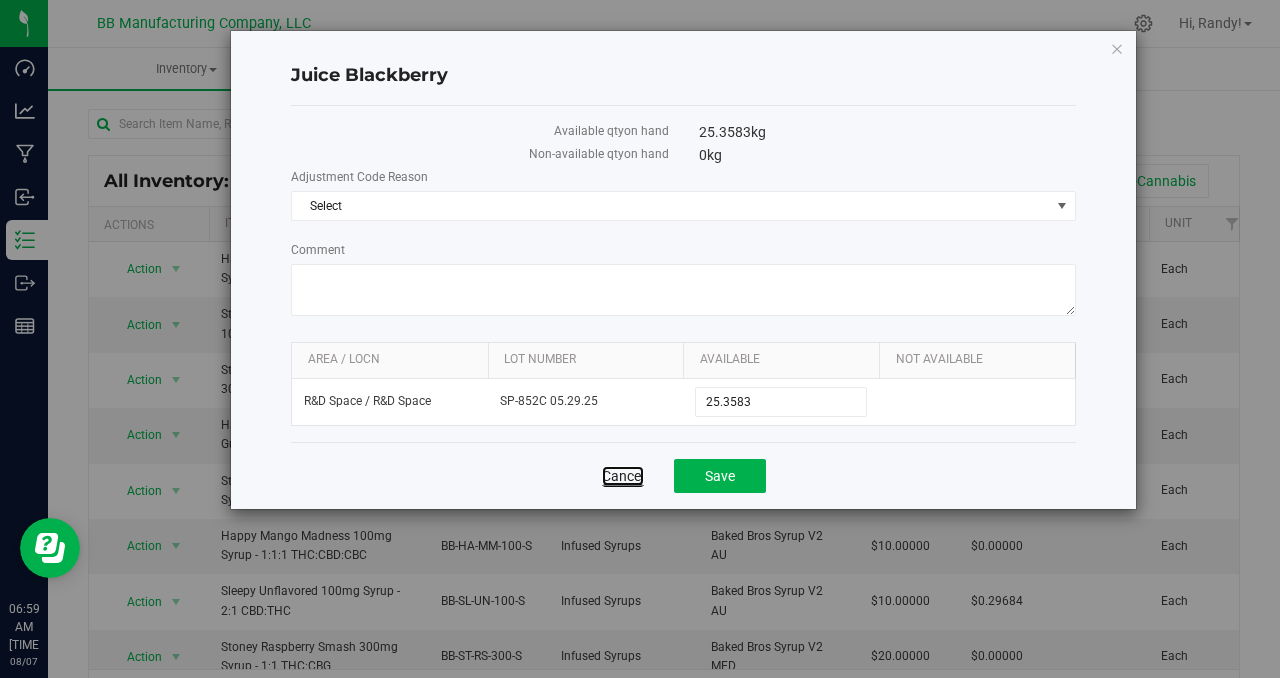 click on "Cancel" at bounding box center (623, 476) 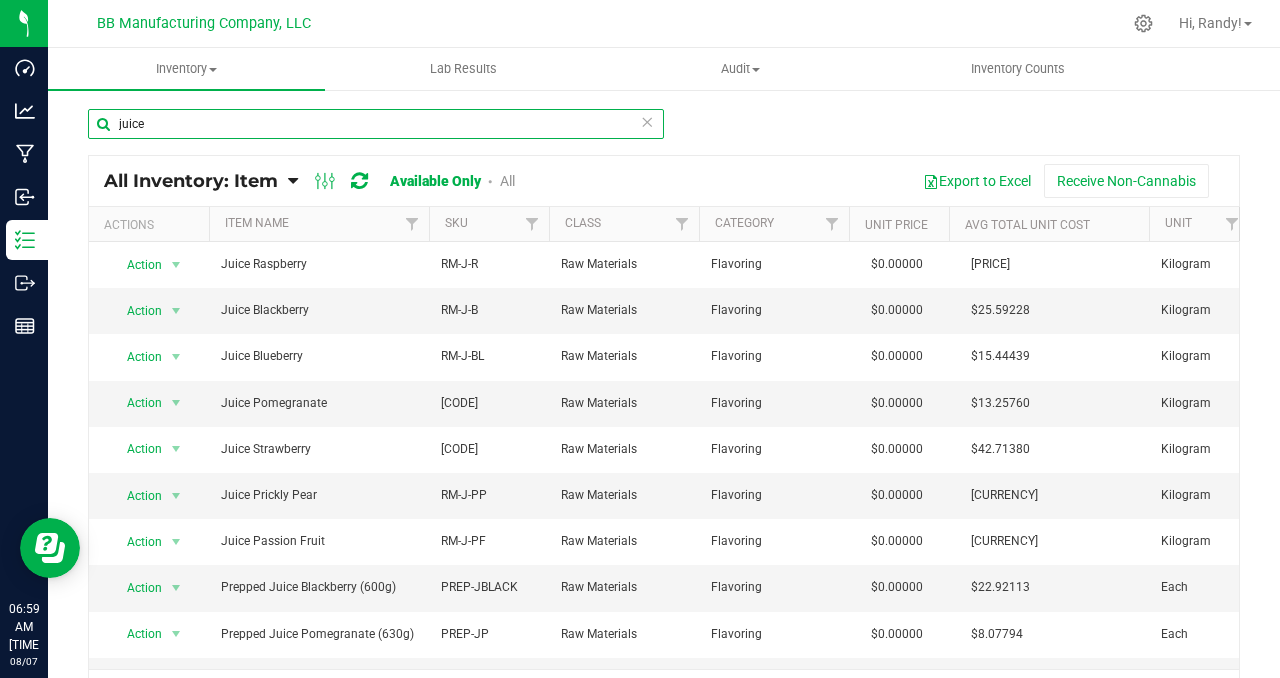 drag, startPoint x: 168, startPoint y: 125, endPoint x: 90, endPoint y: 117, distance: 78.40918 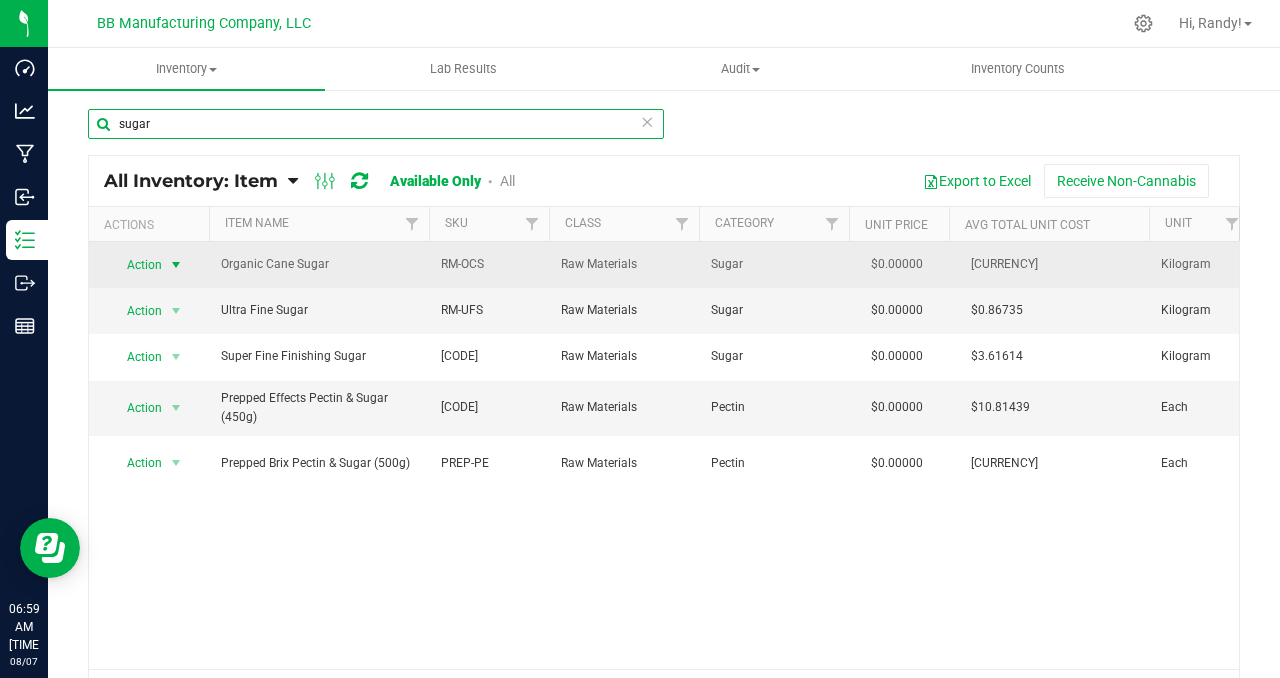 type on "sugar" 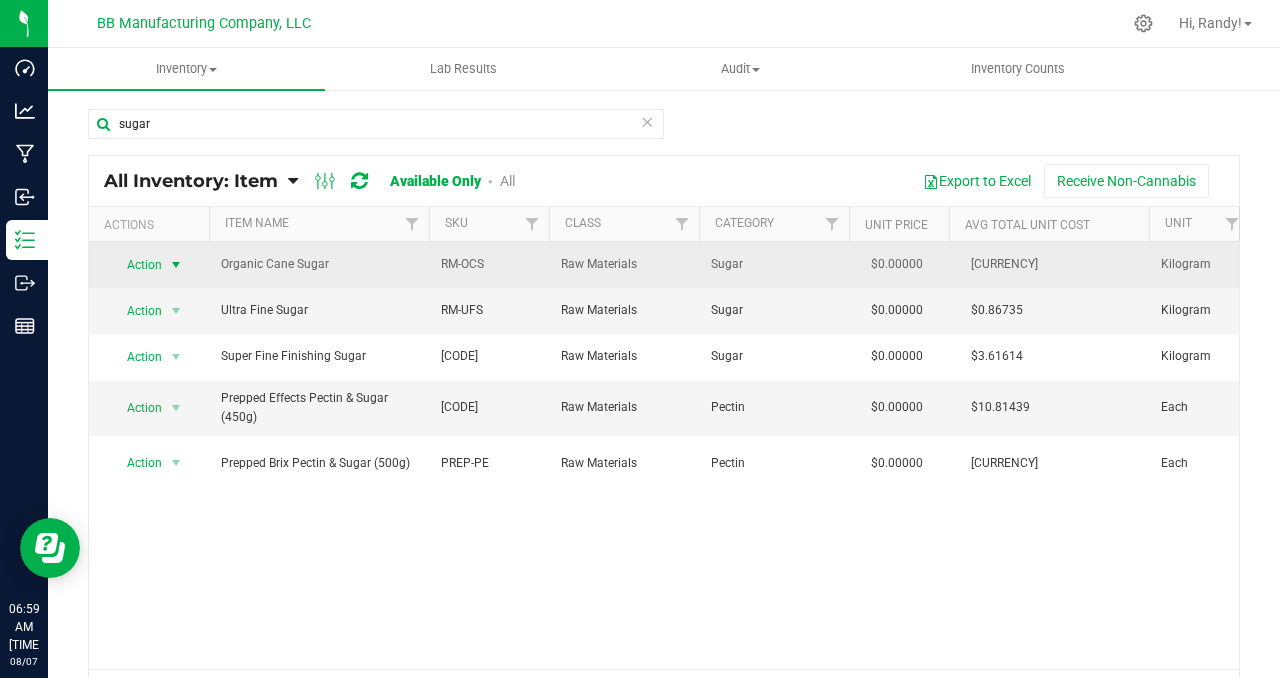 click at bounding box center (176, 265) 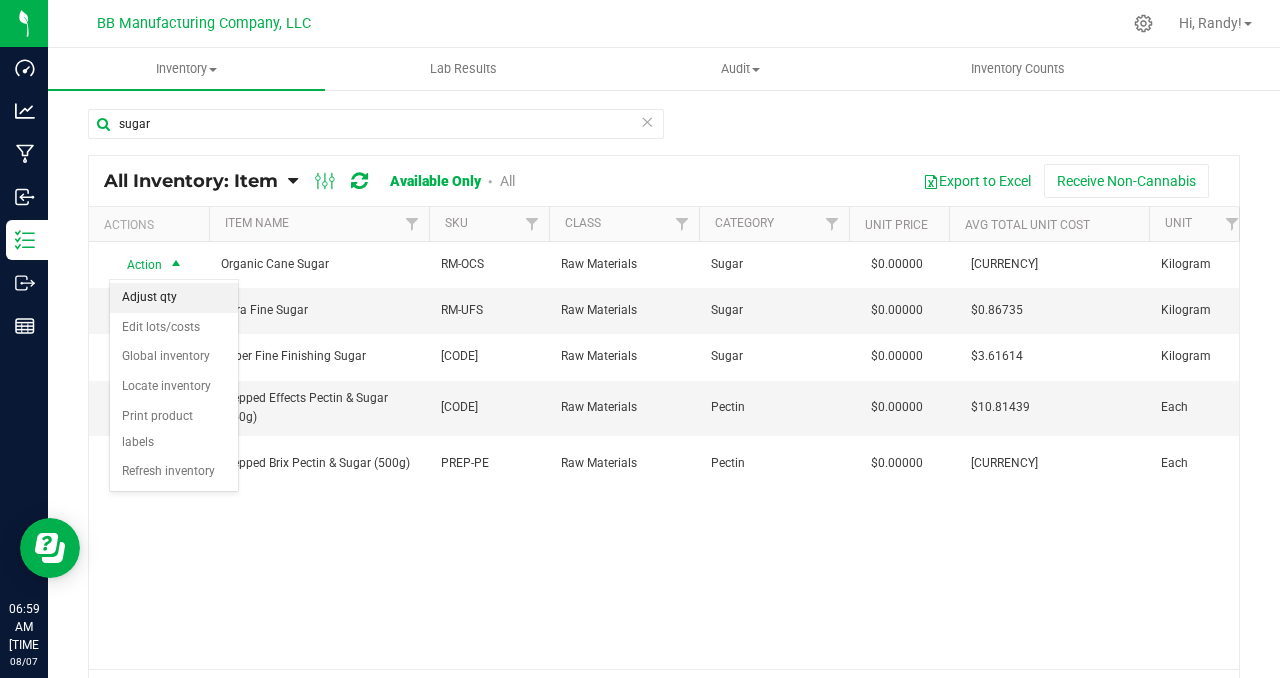 click on "Adjust qty" at bounding box center [174, 298] 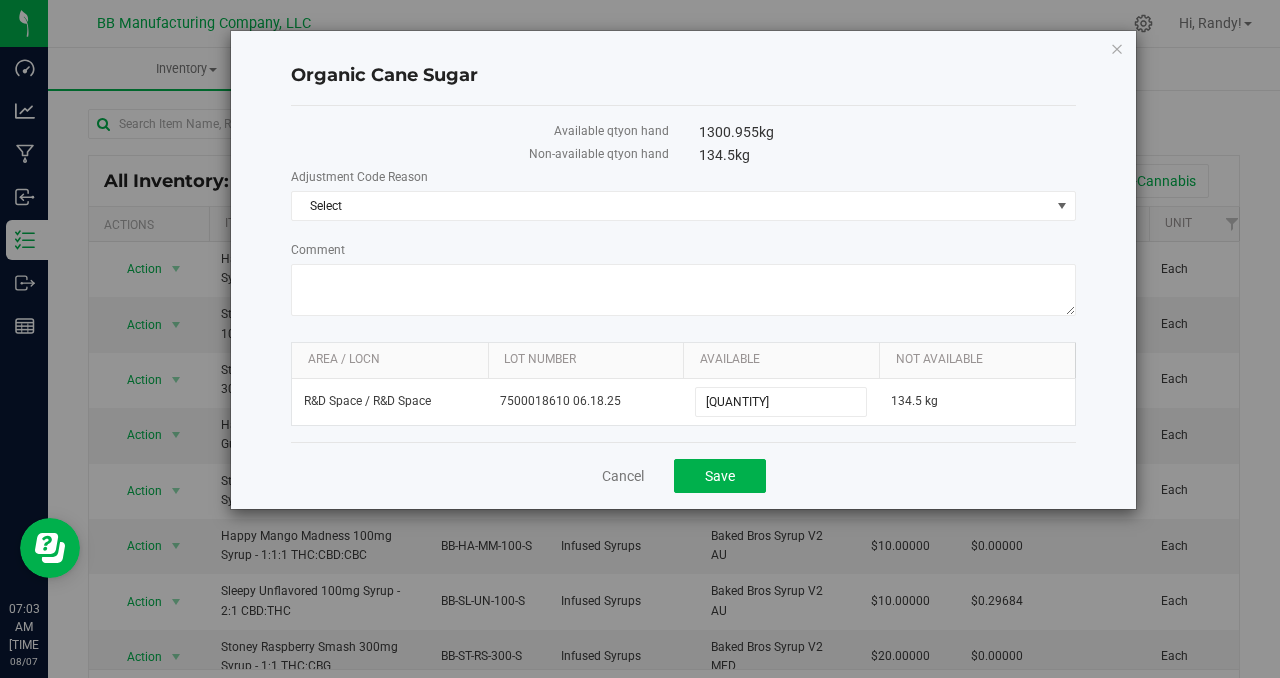 click on "Cancel
Save" at bounding box center [683, 475] 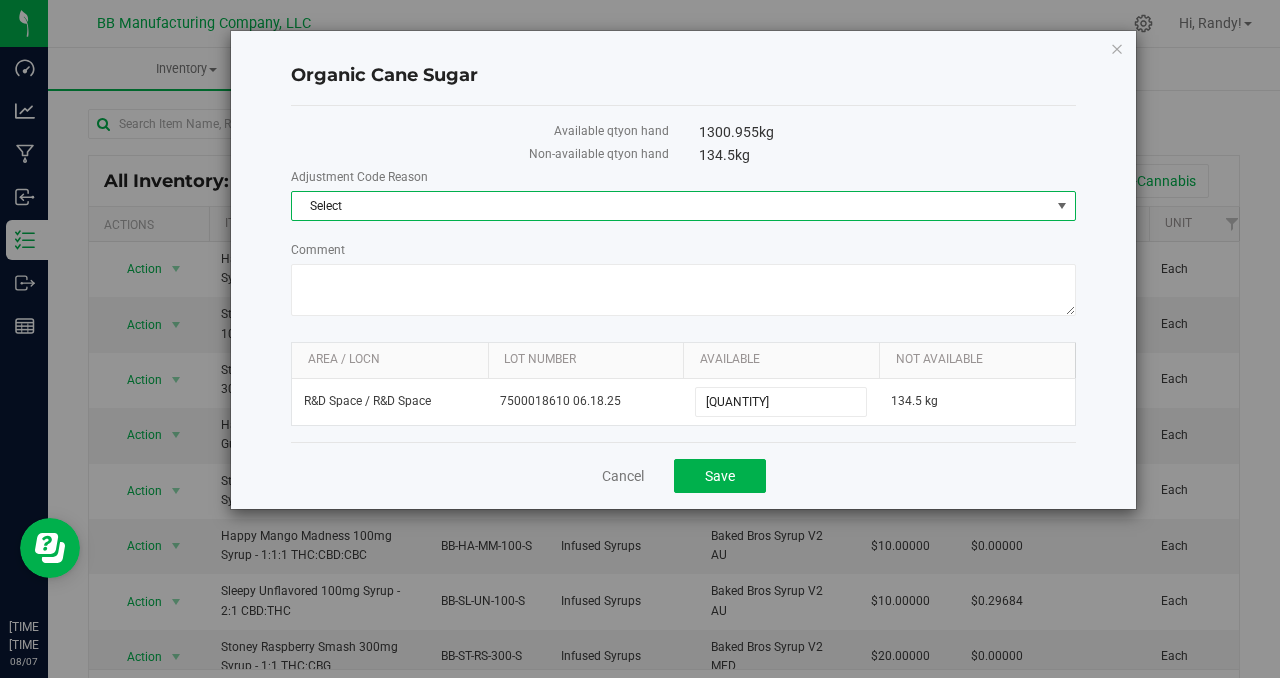 click at bounding box center (1062, 206) 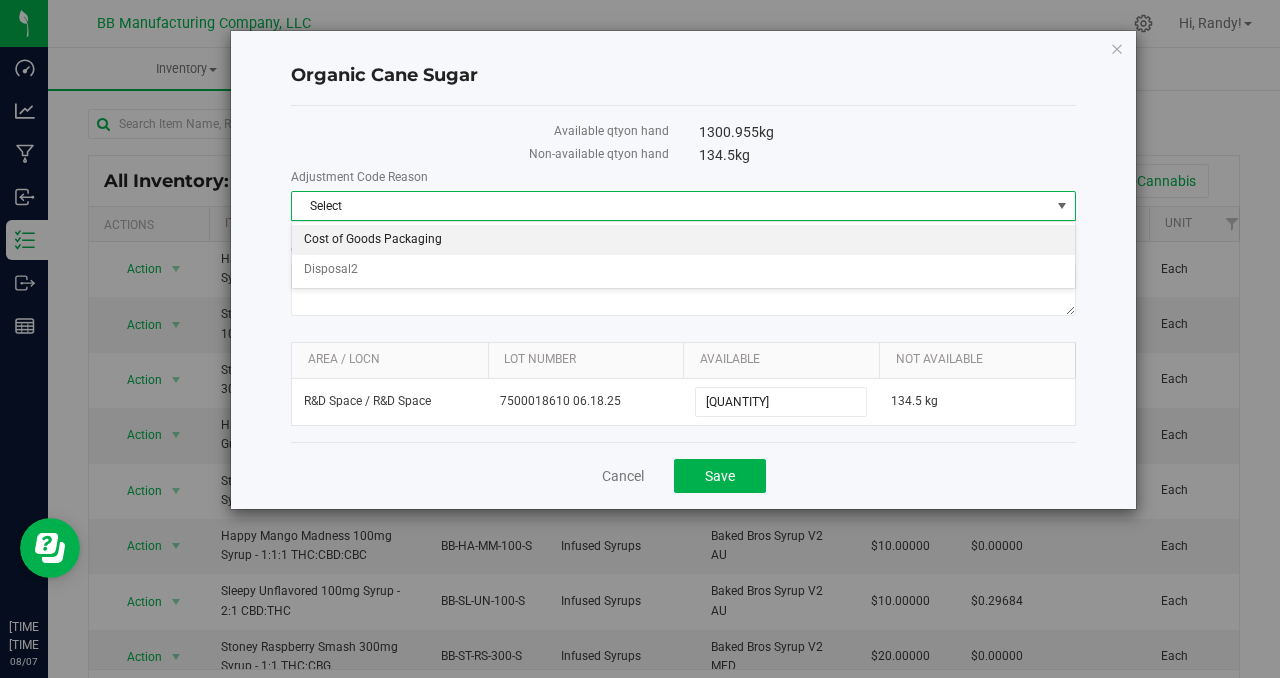 click on "Cost of Goods Packaging" at bounding box center (683, 240) 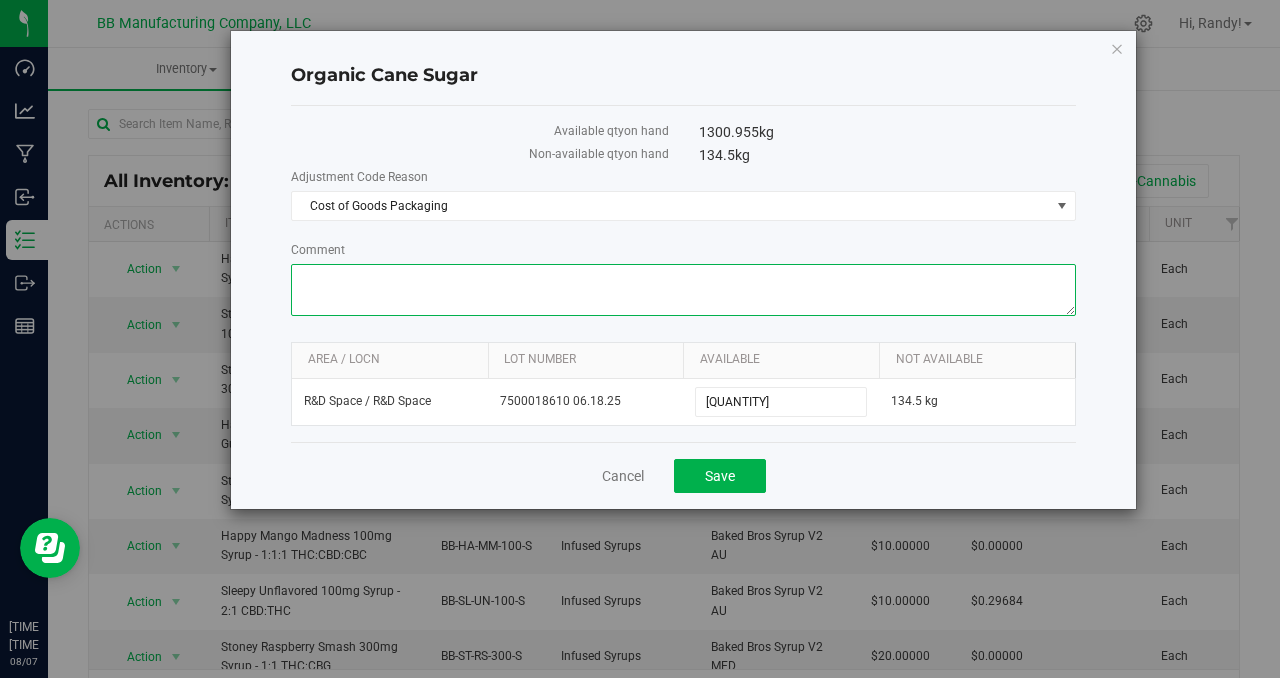 paste on "Cost of Goods - Adjusting to reflect on-hand count during Cycle Count." 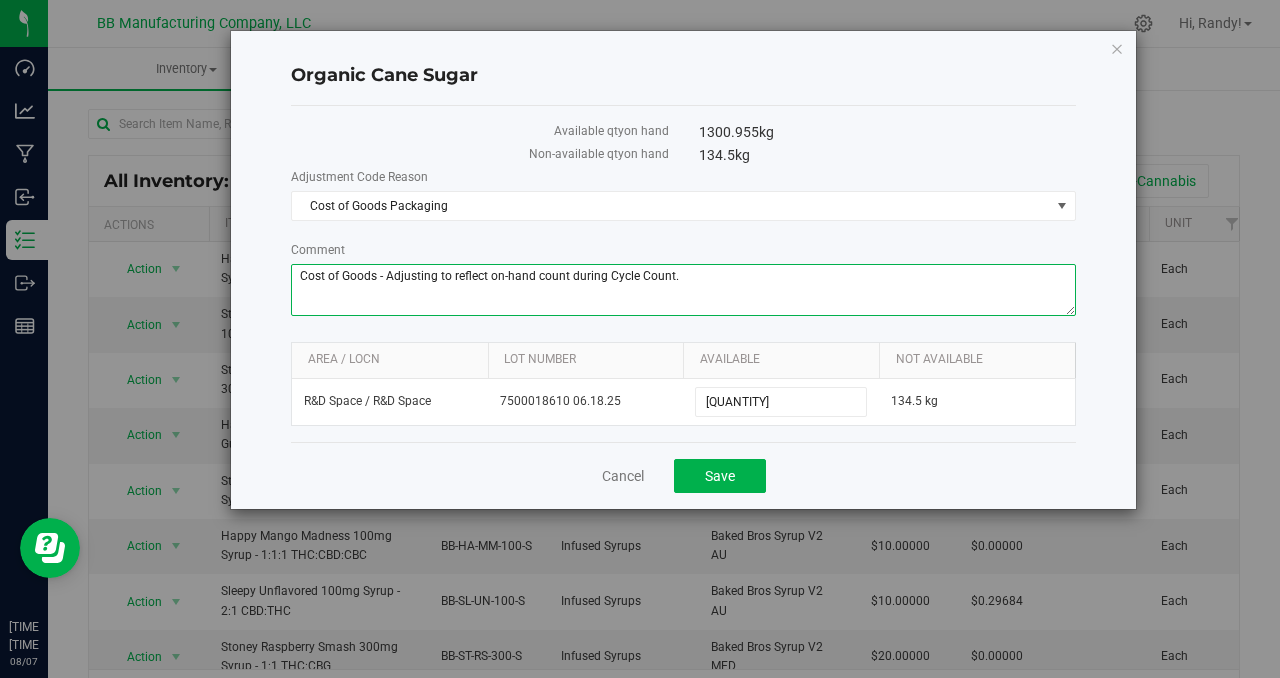 click on "Comment" at bounding box center (683, 290) 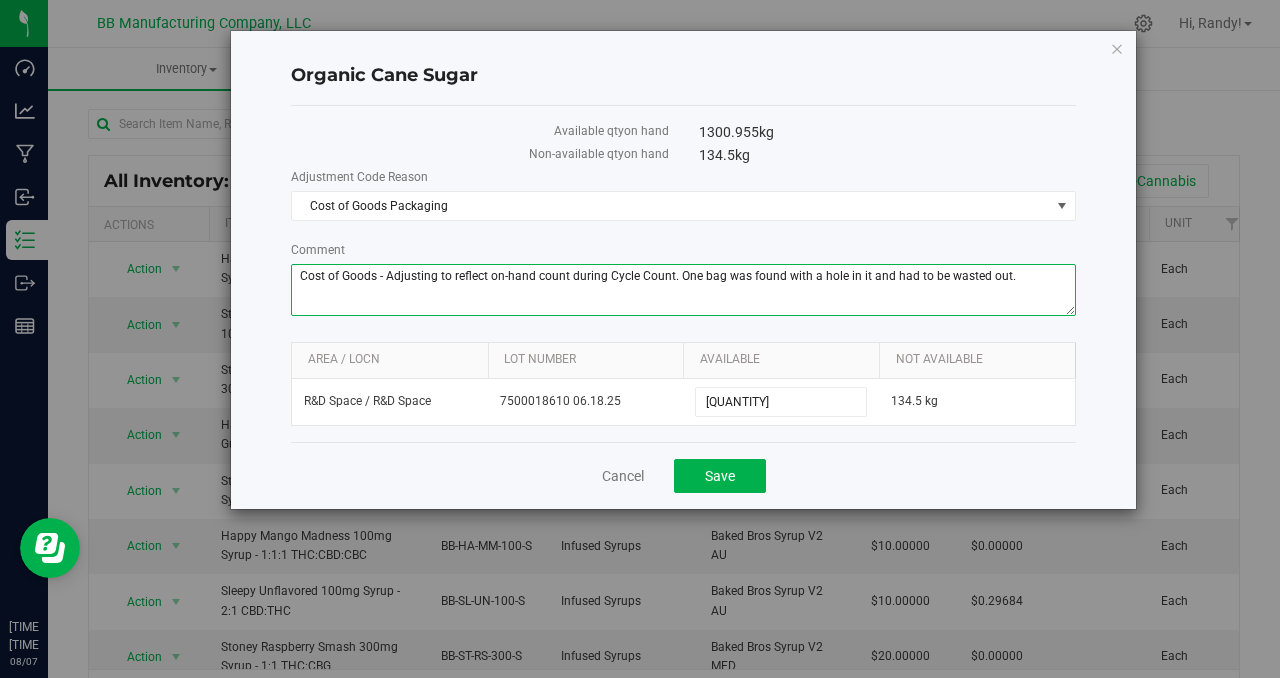 click on "Comment" at bounding box center (683, 290) 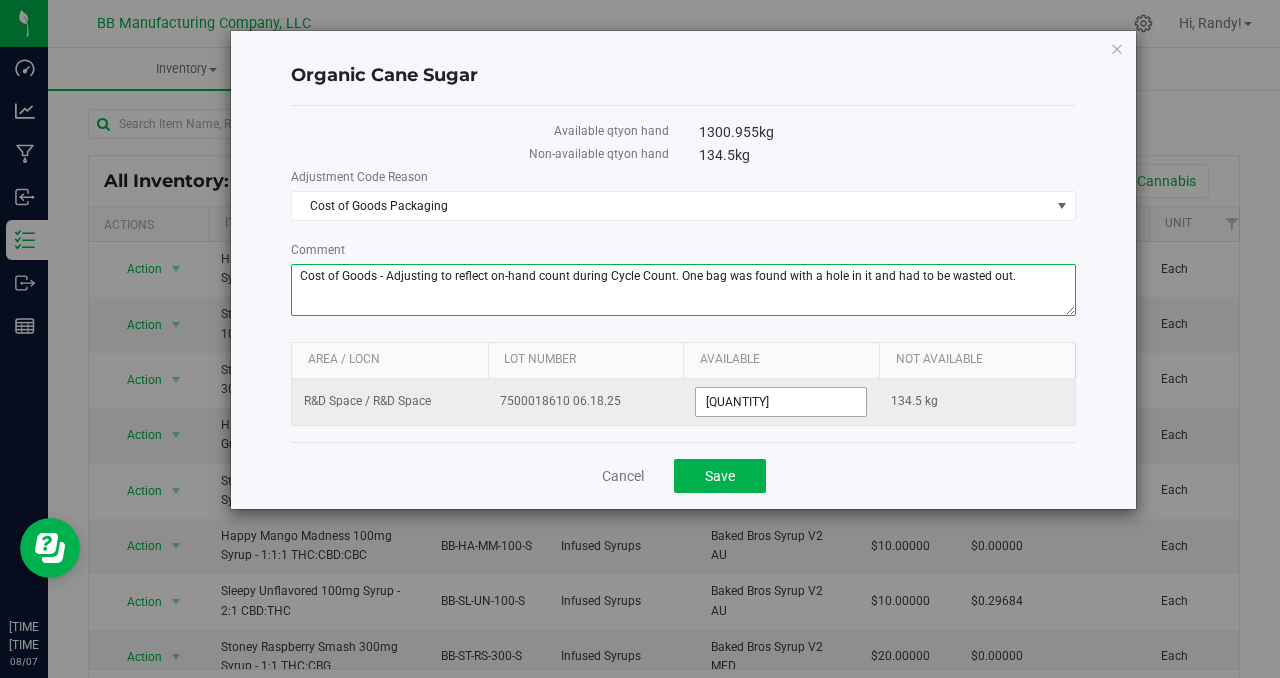 type on "Cost of Goods - Adjusting to reflect on-hand count during Cycle Count. One bag was found with a hole in it and had to be wasted out." 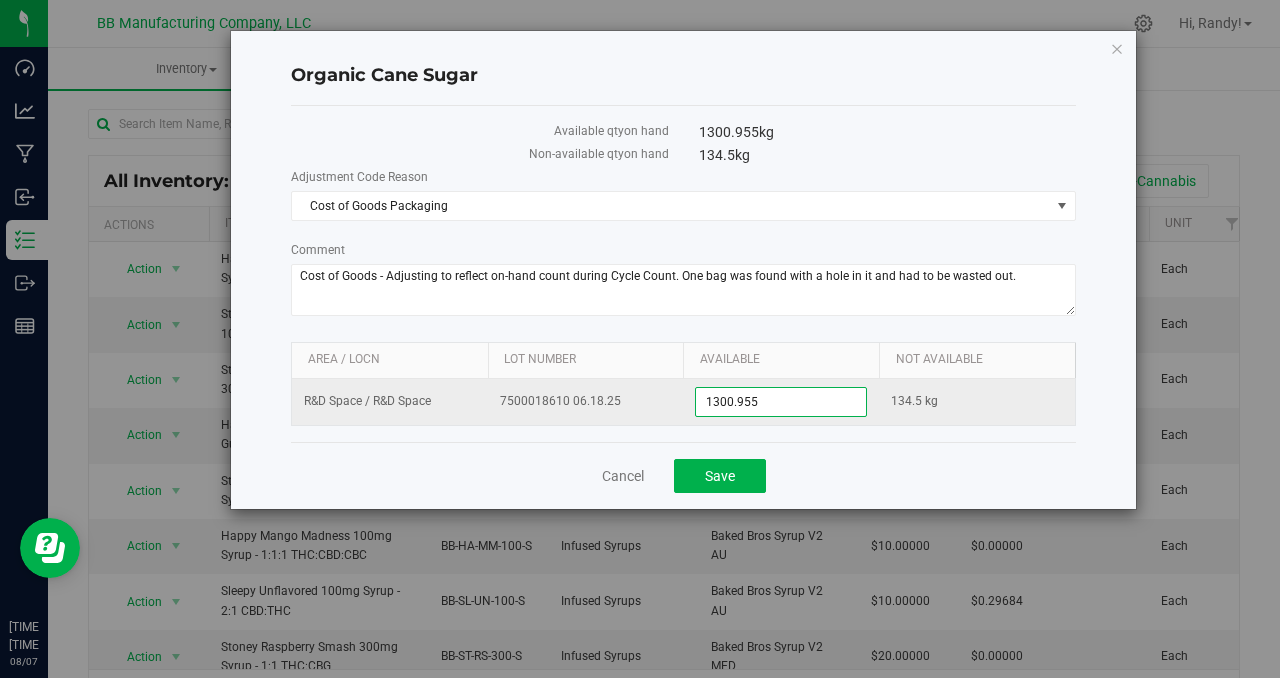 click on "[QUANTITY] [QUANTITY]" at bounding box center (781, 402) 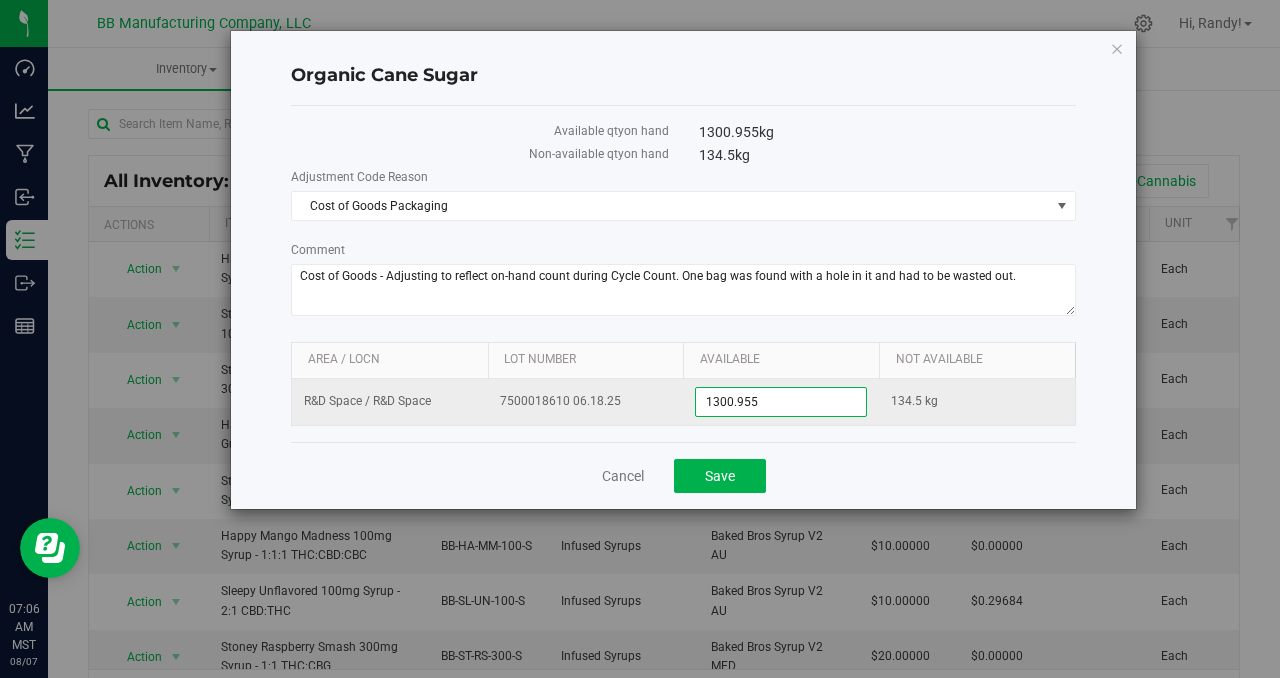 drag, startPoint x: 767, startPoint y: 402, endPoint x: 645, endPoint y: 404, distance: 122.016396 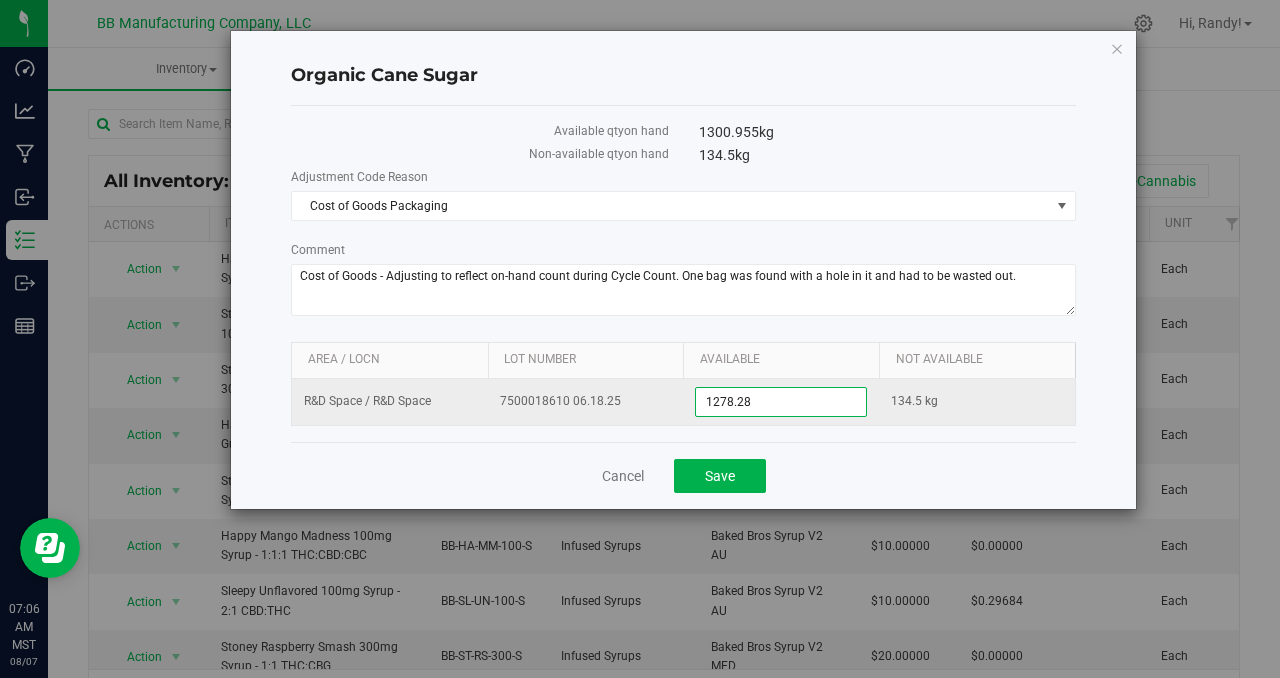 type on "1278.285" 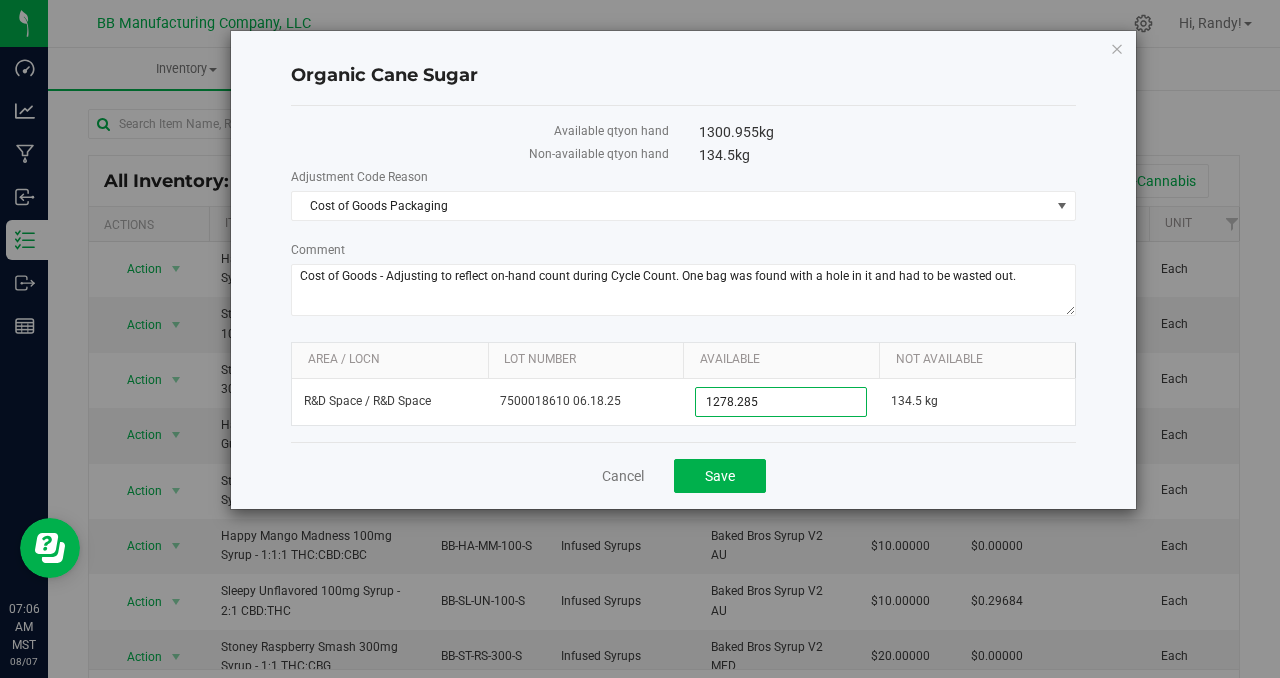 type on "1,278.2850" 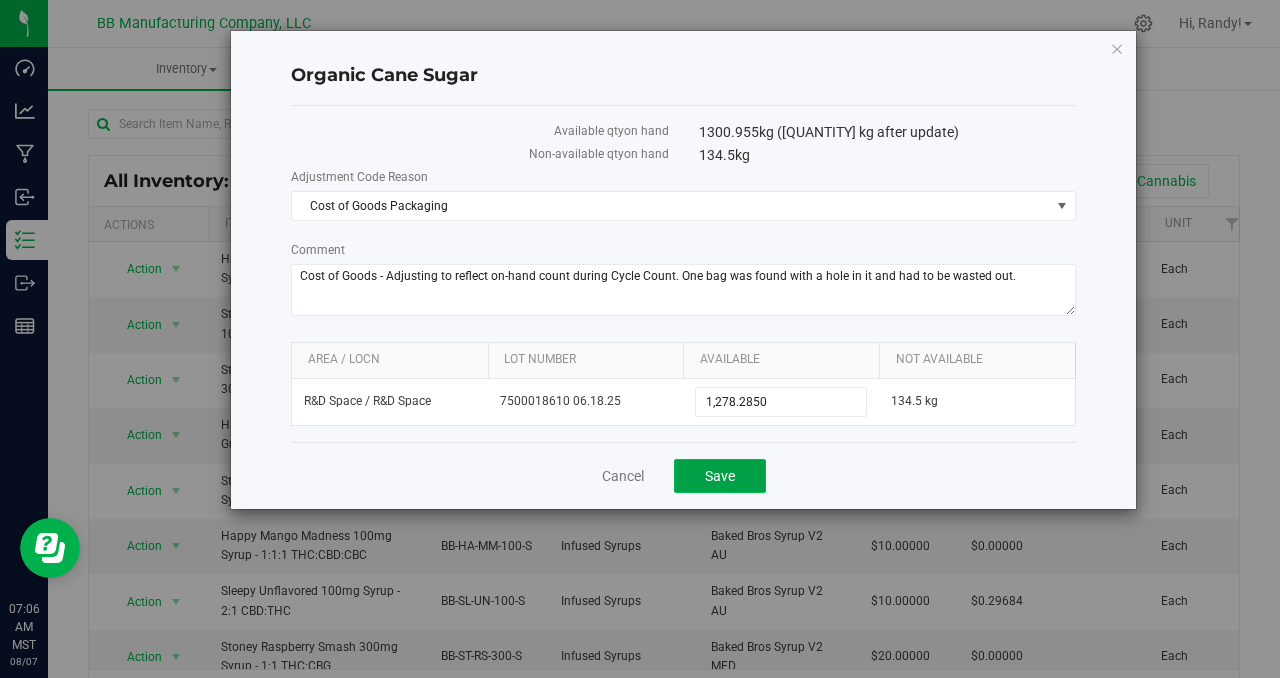click on "Save" 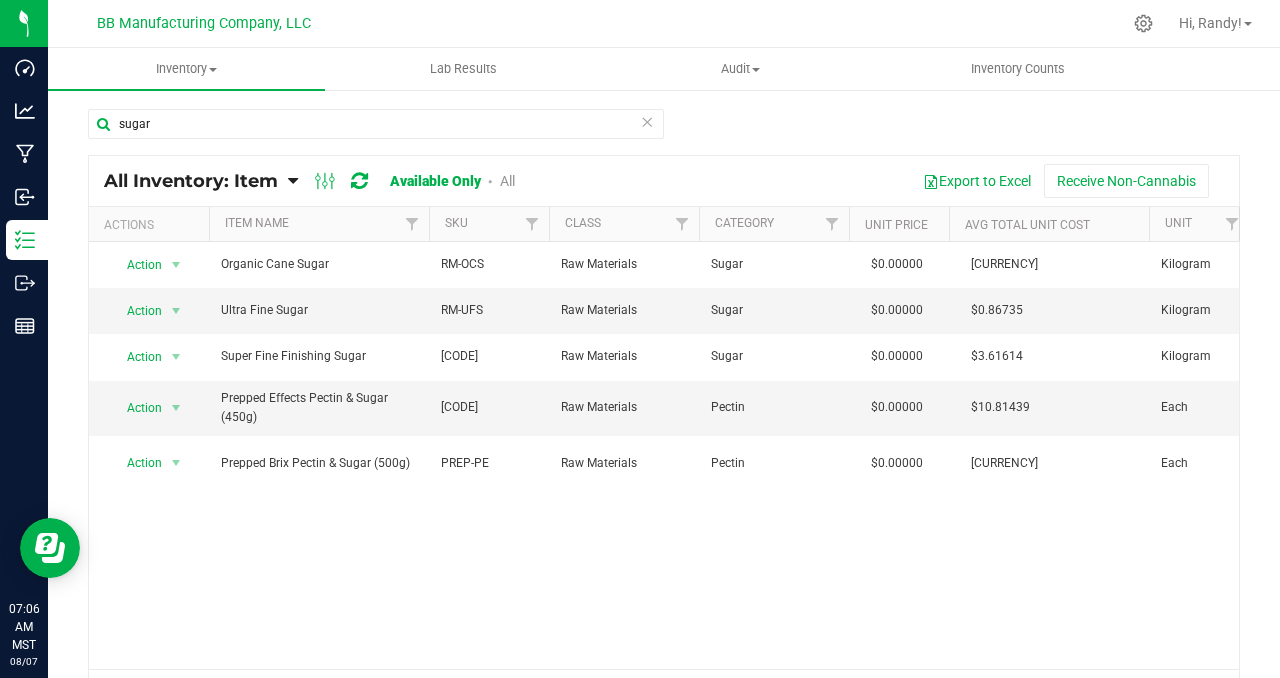 scroll, scrollTop: 0, scrollLeft: 575, axis: horizontal 